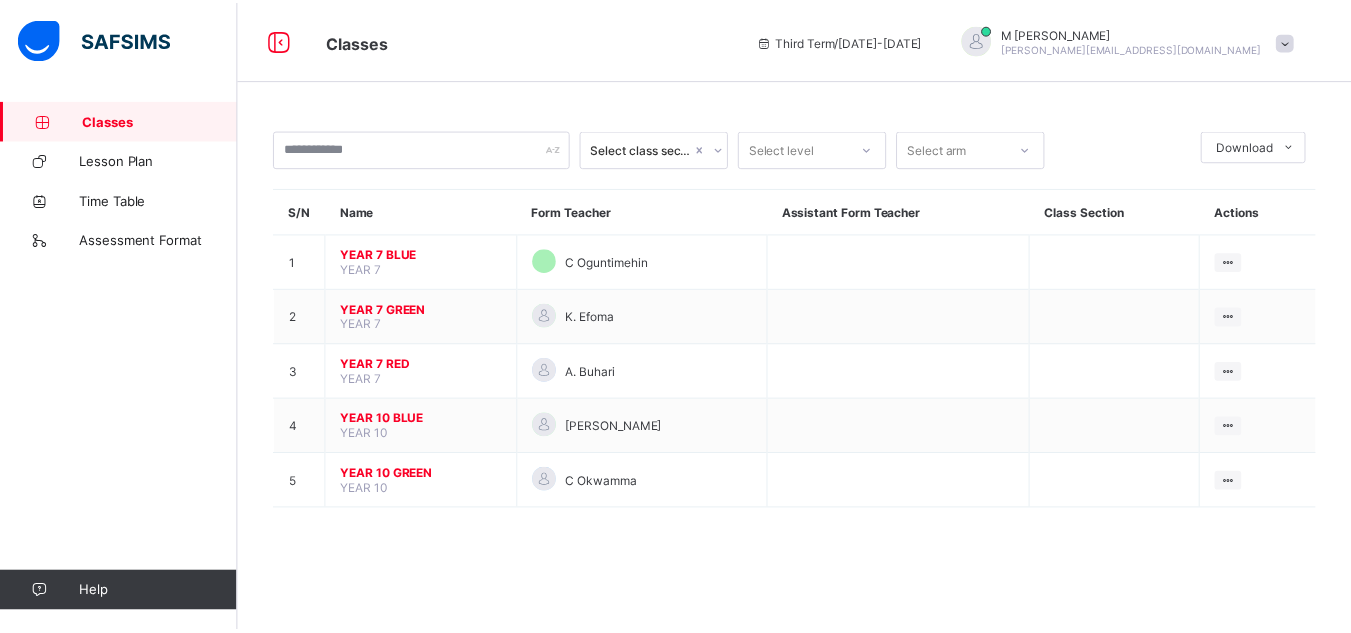 scroll, scrollTop: 0, scrollLeft: 0, axis: both 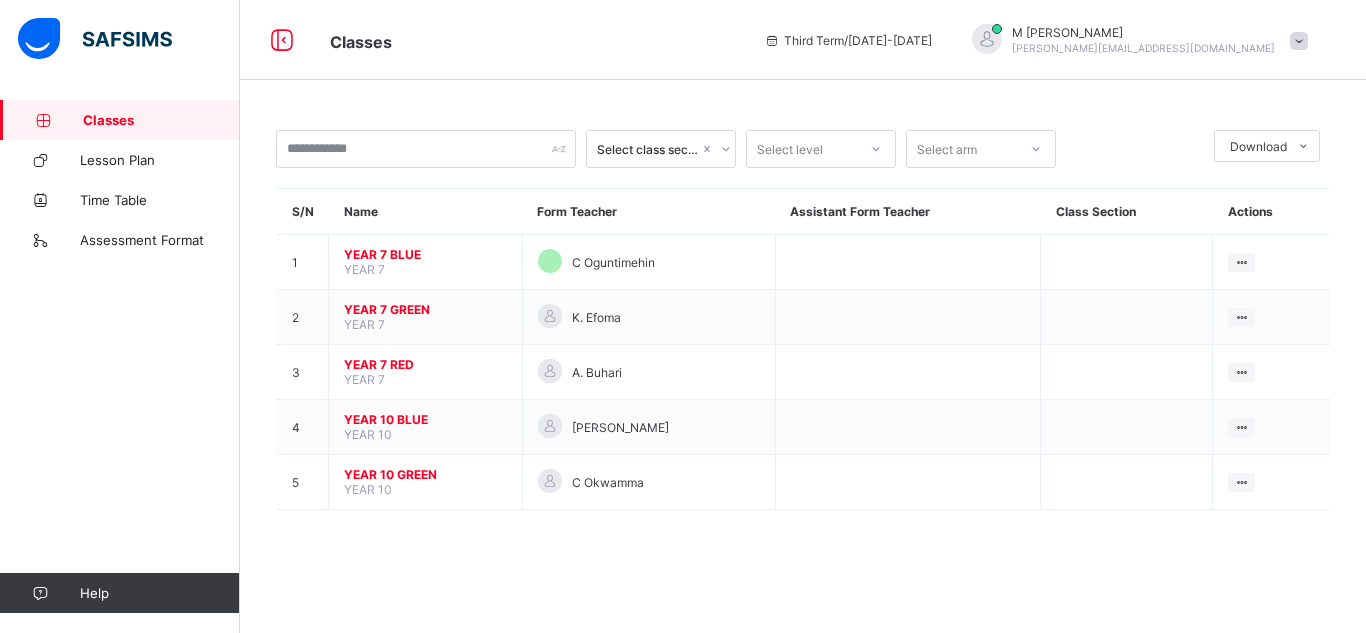 click on "Classes" at bounding box center (161, 120) 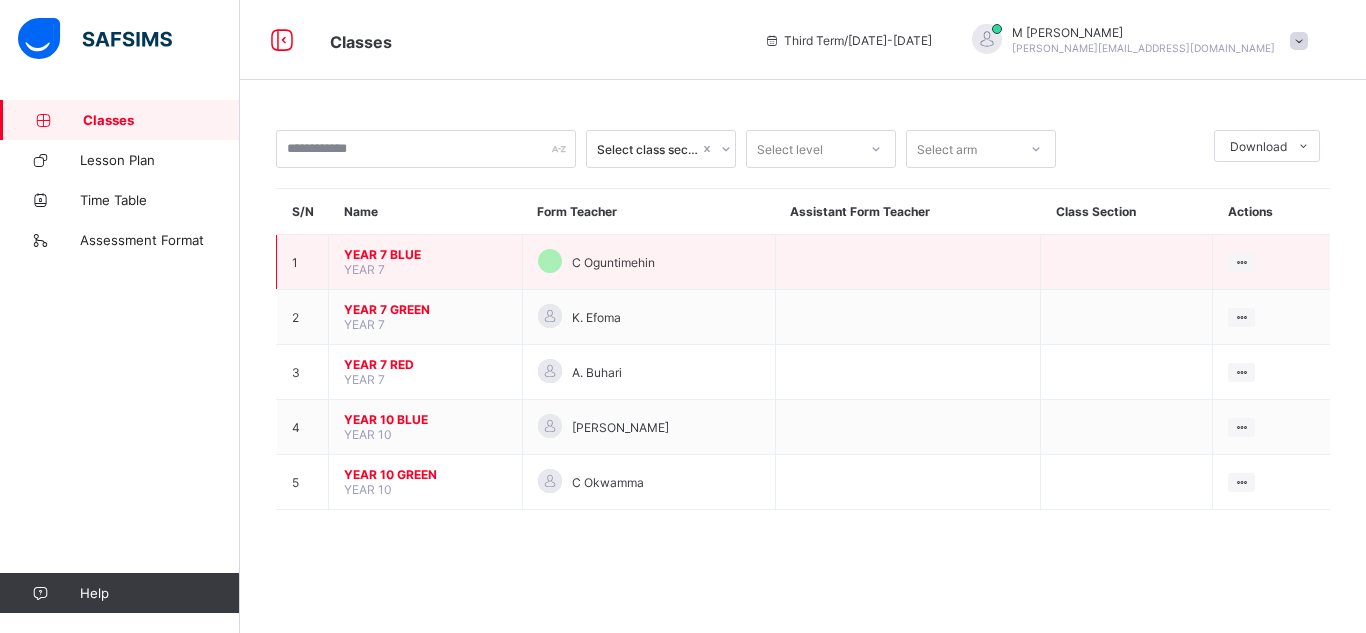 click on "YEAR 7   BLUE   YEAR 7" at bounding box center (426, 262) 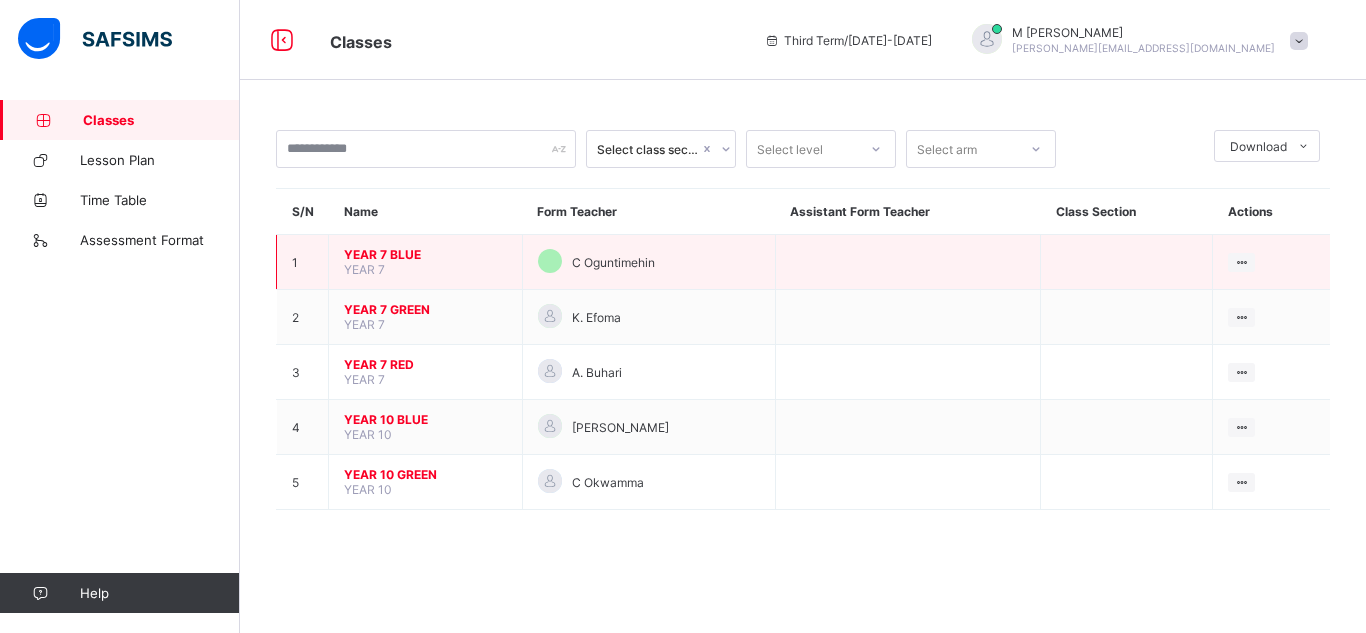 click on "YEAR 7   BLUE" at bounding box center [425, 254] 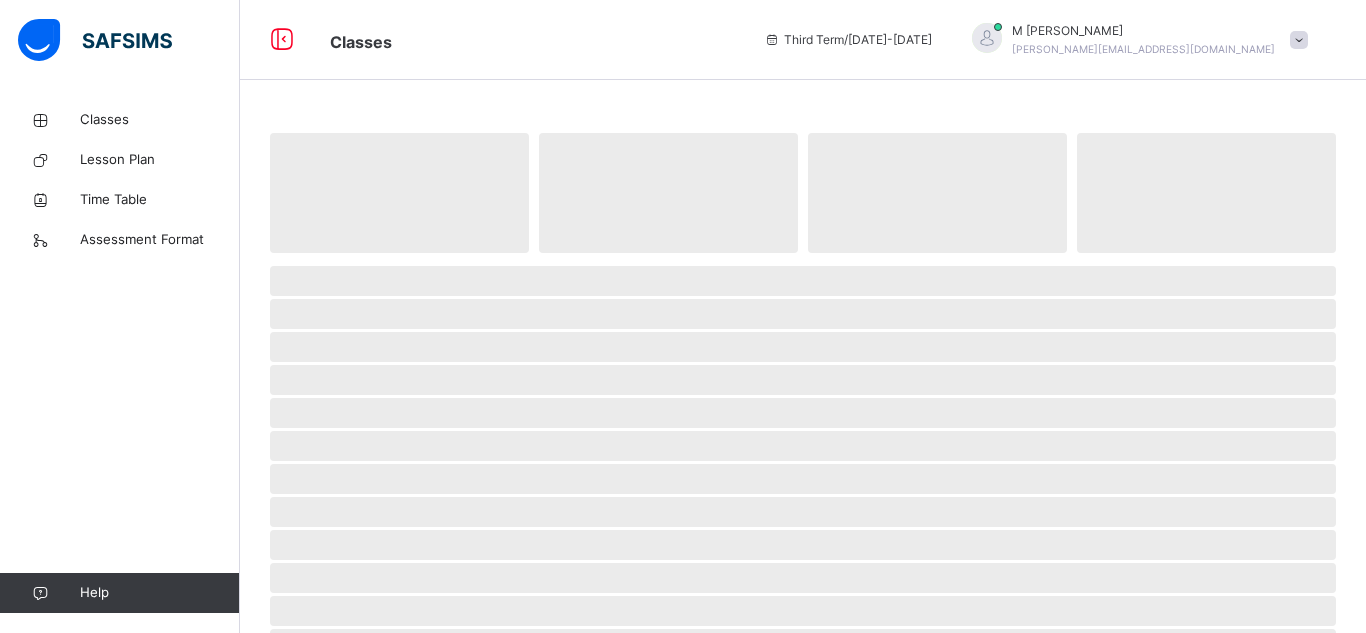 click at bounding box center (803, 258) 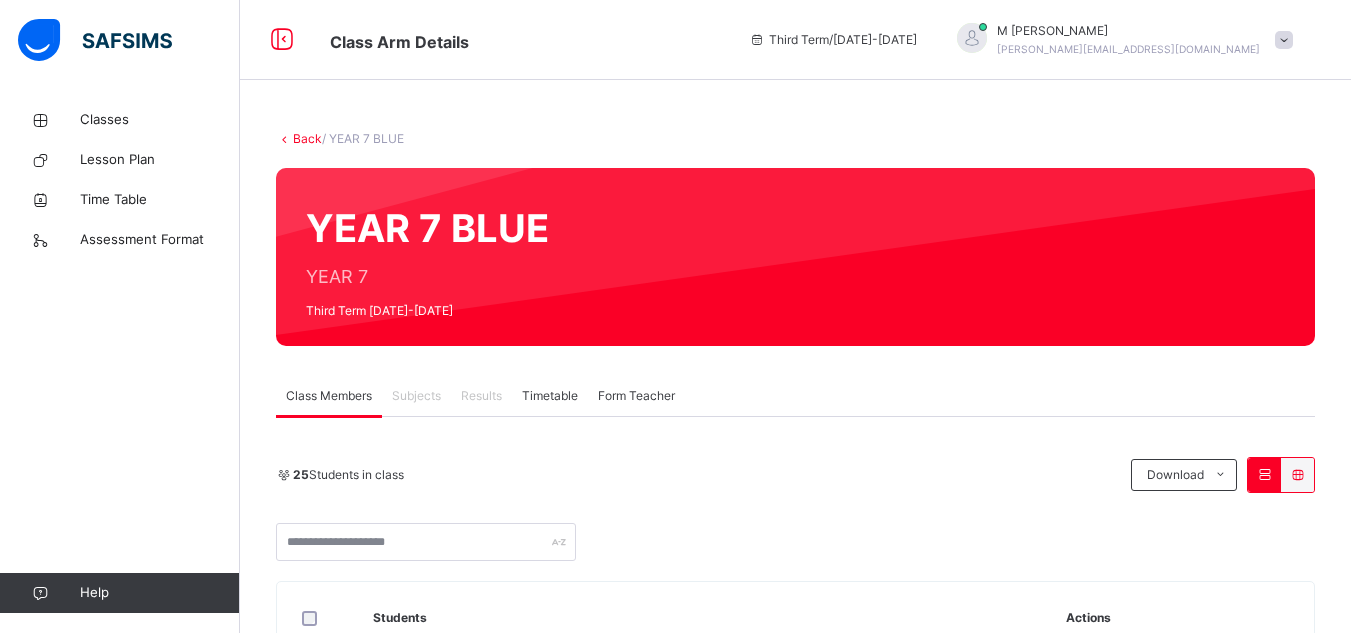 click on "Subjects" at bounding box center [416, 396] 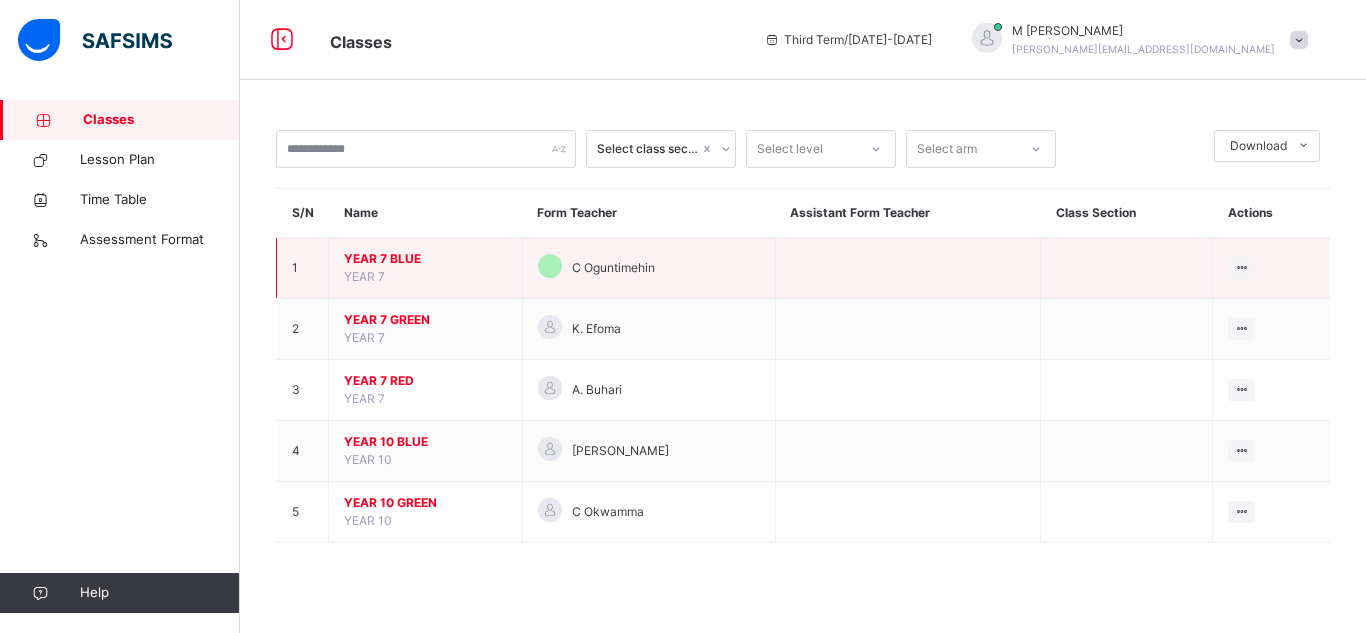 click on "YEAR 7   BLUE" at bounding box center [425, 259] 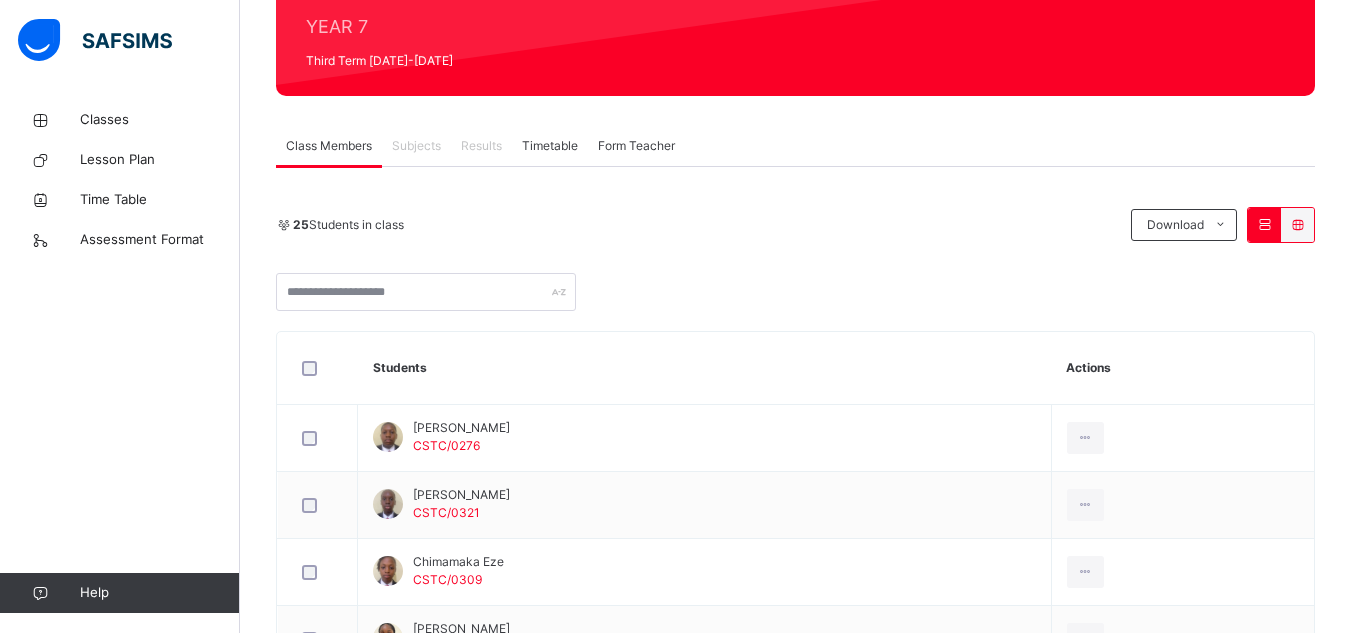 scroll, scrollTop: 259, scrollLeft: 0, axis: vertical 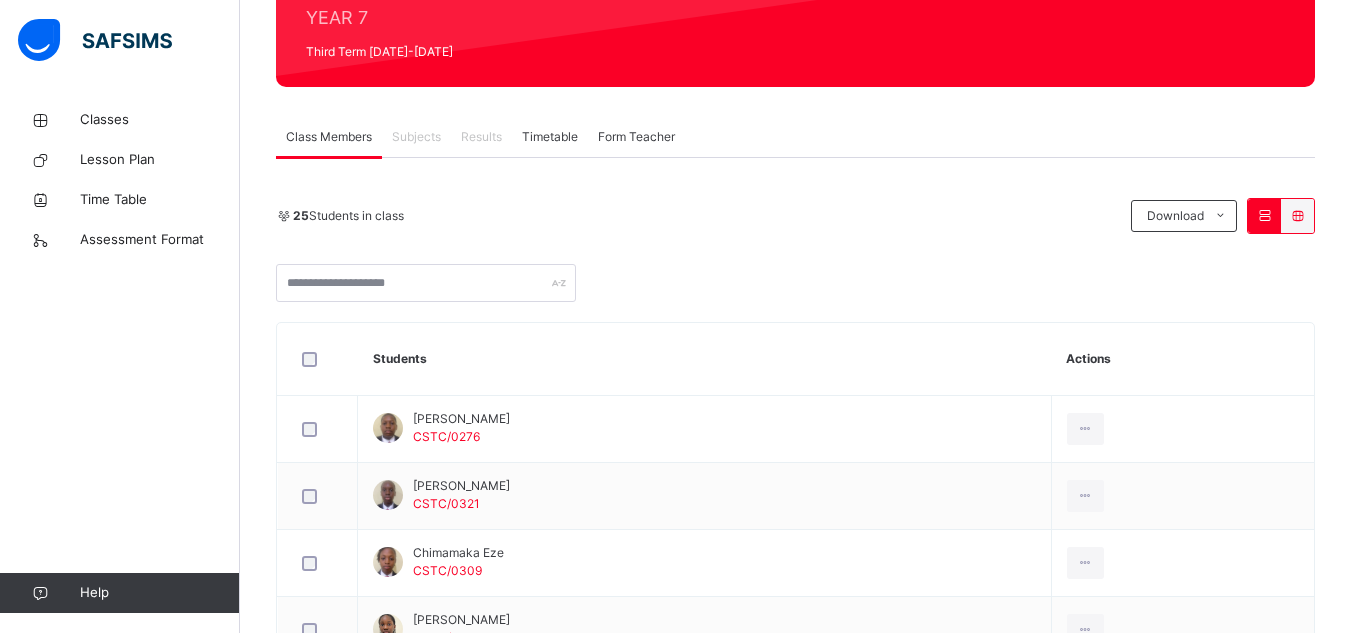 click on "Subjects" at bounding box center [416, 137] 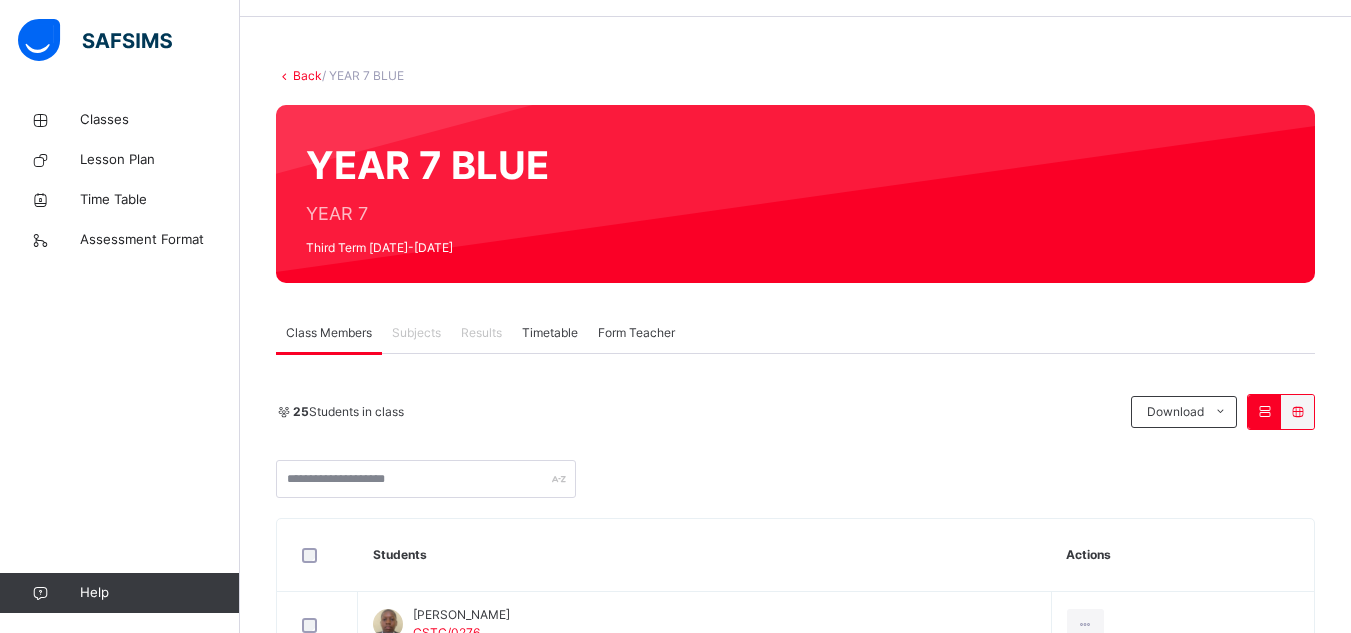 scroll, scrollTop: 62, scrollLeft: 0, axis: vertical 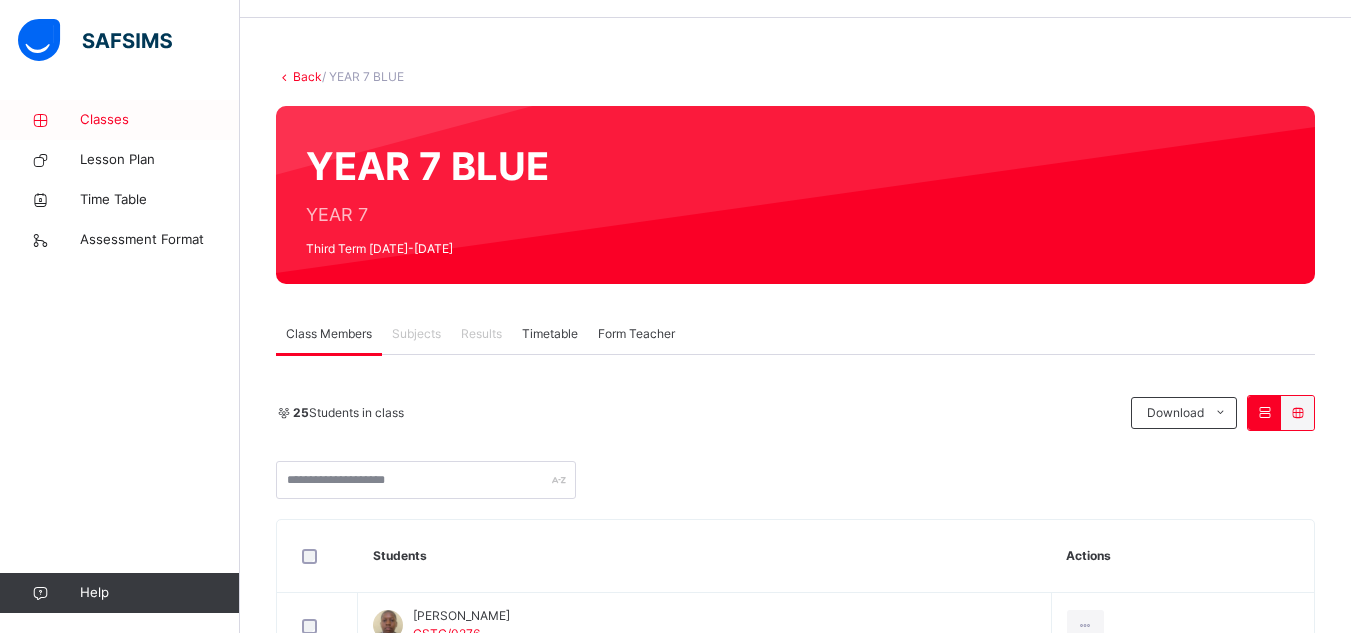 click on "Classes" at bounding box center (160, 120) 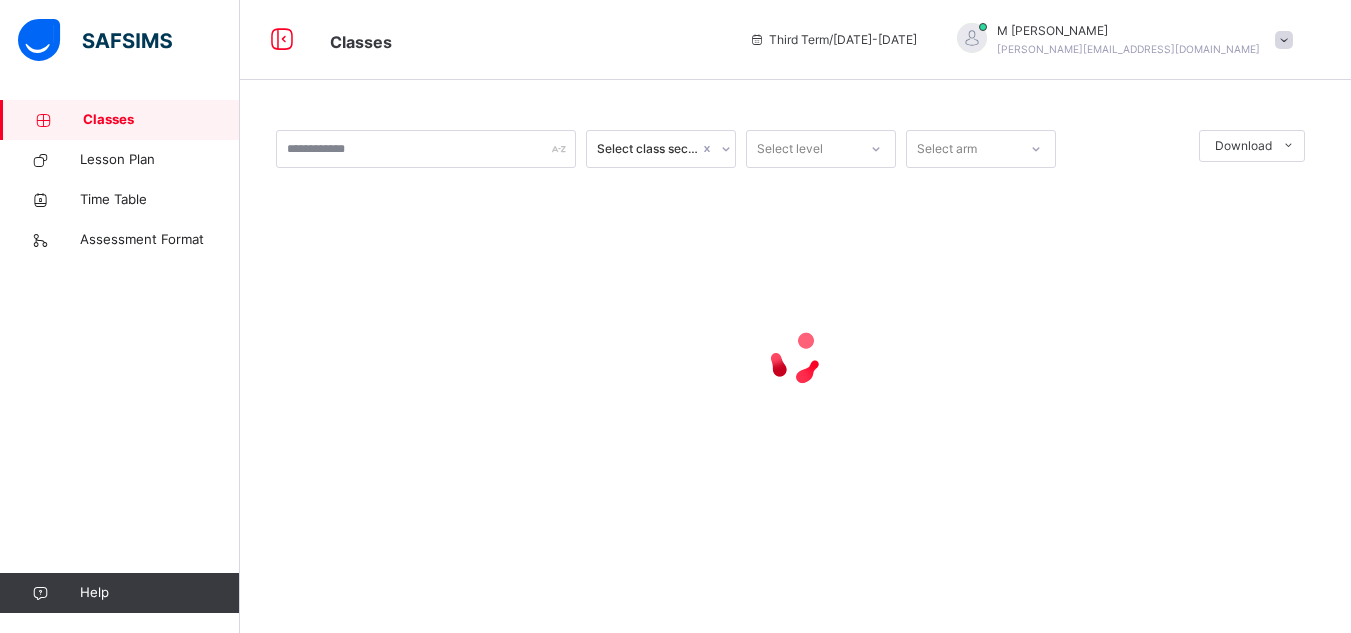 scroll, scrollTop: 0, scrollLeft: 0, axis: both 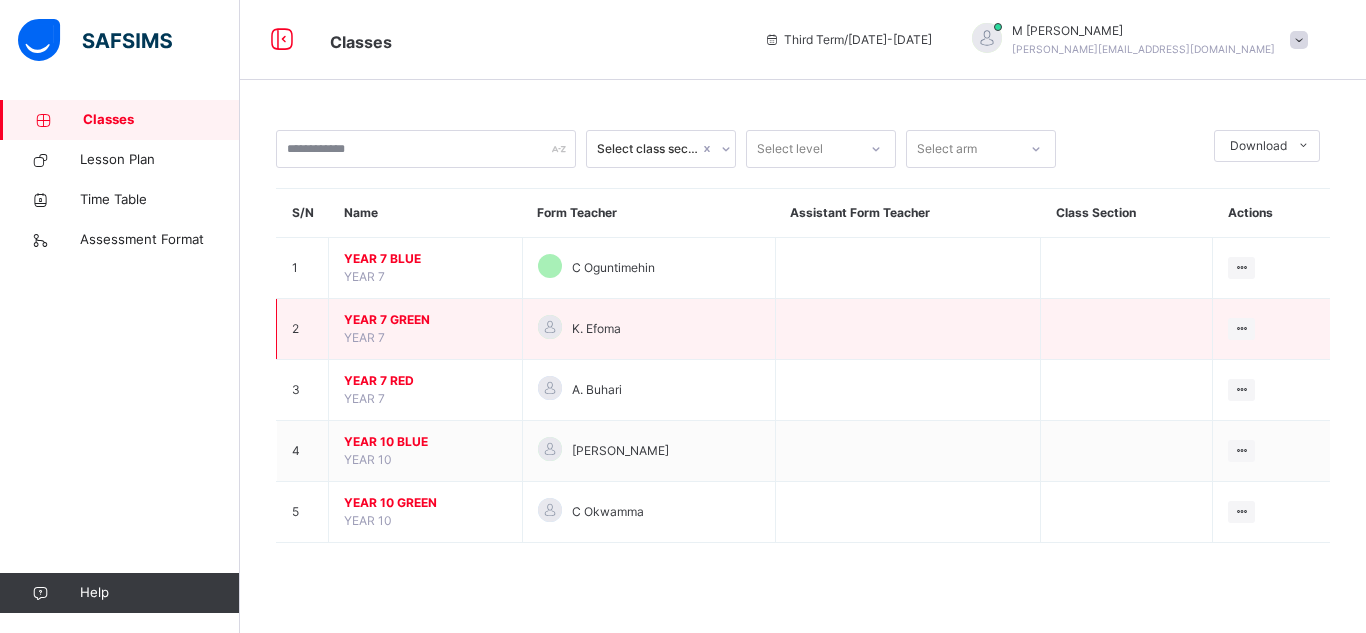 click on "YEAR 7   GREEN   YEAR 7" at bounding box center [426, 329] 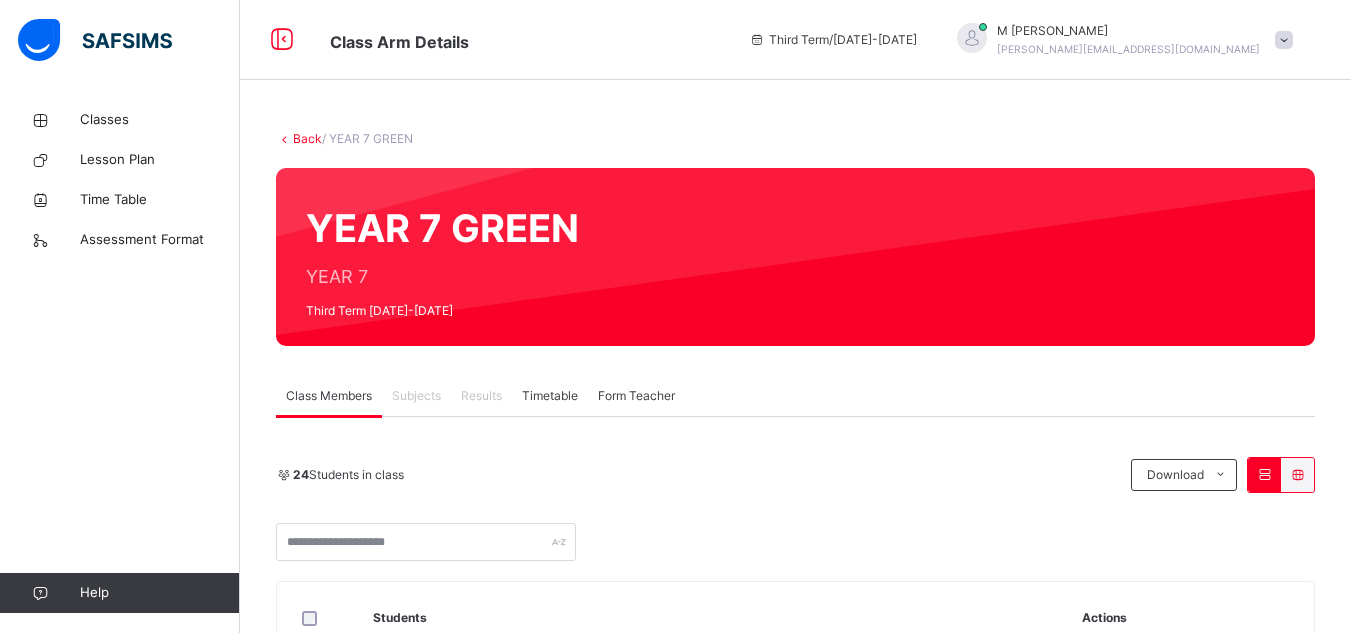 click on "Subjects" at bounding box center (416, 396) 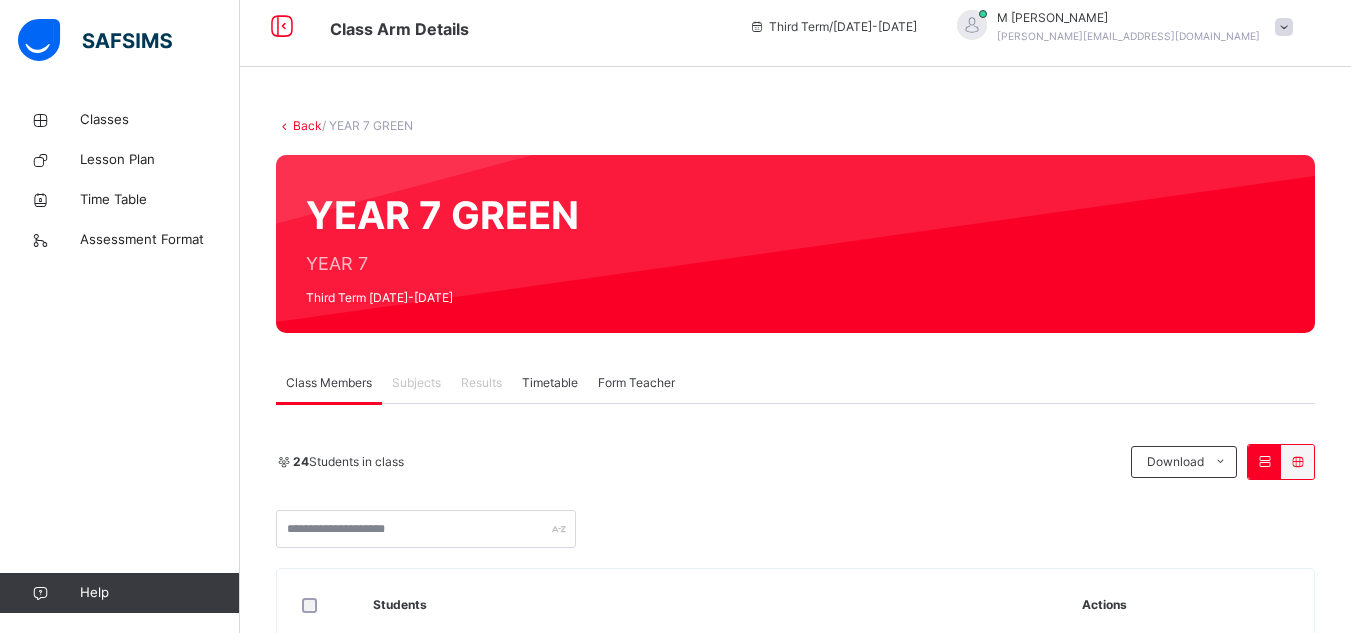 scroll, scrollTop: 0, scrollLeft: 0, axis: both 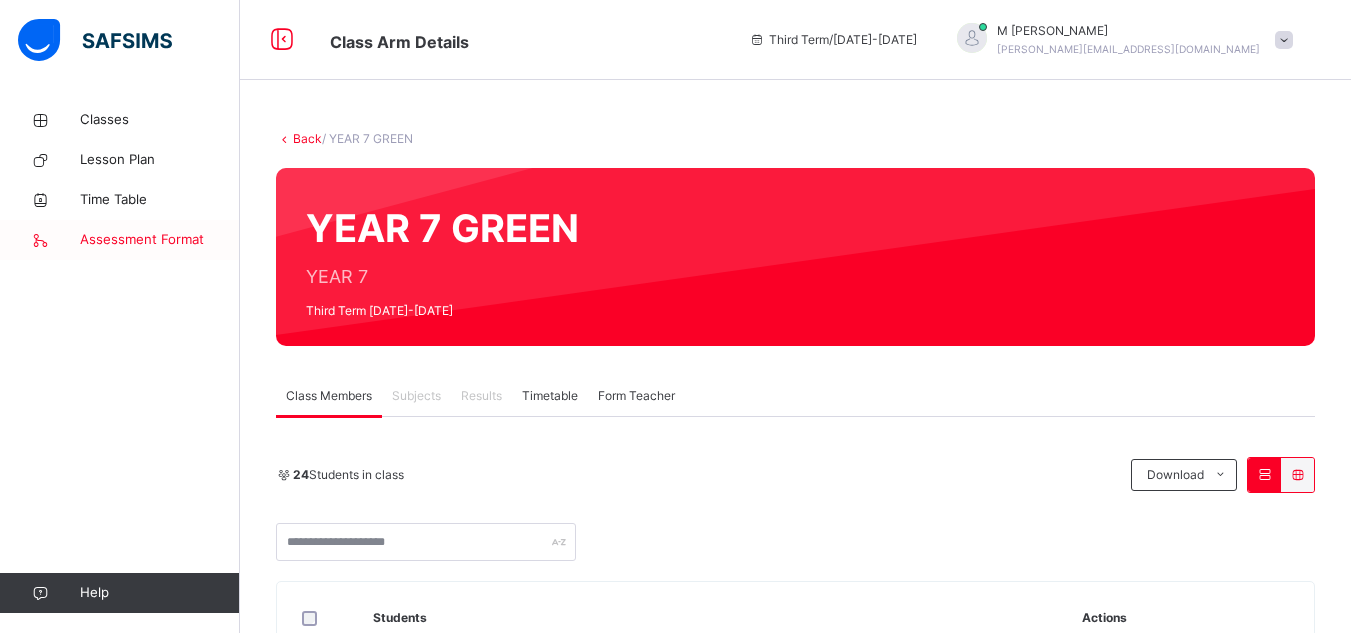 click on "Assessment Format" at bounding box center [160, 240] 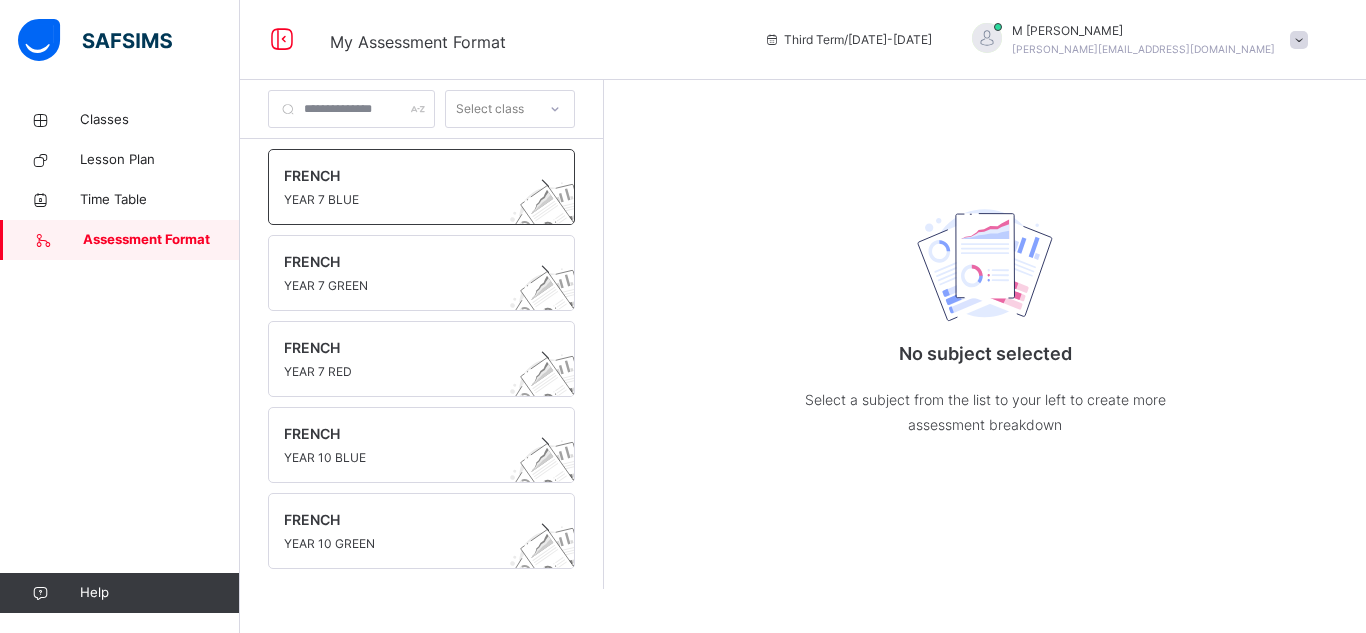 click on "FRENCH" at bounding box center (402, 175) 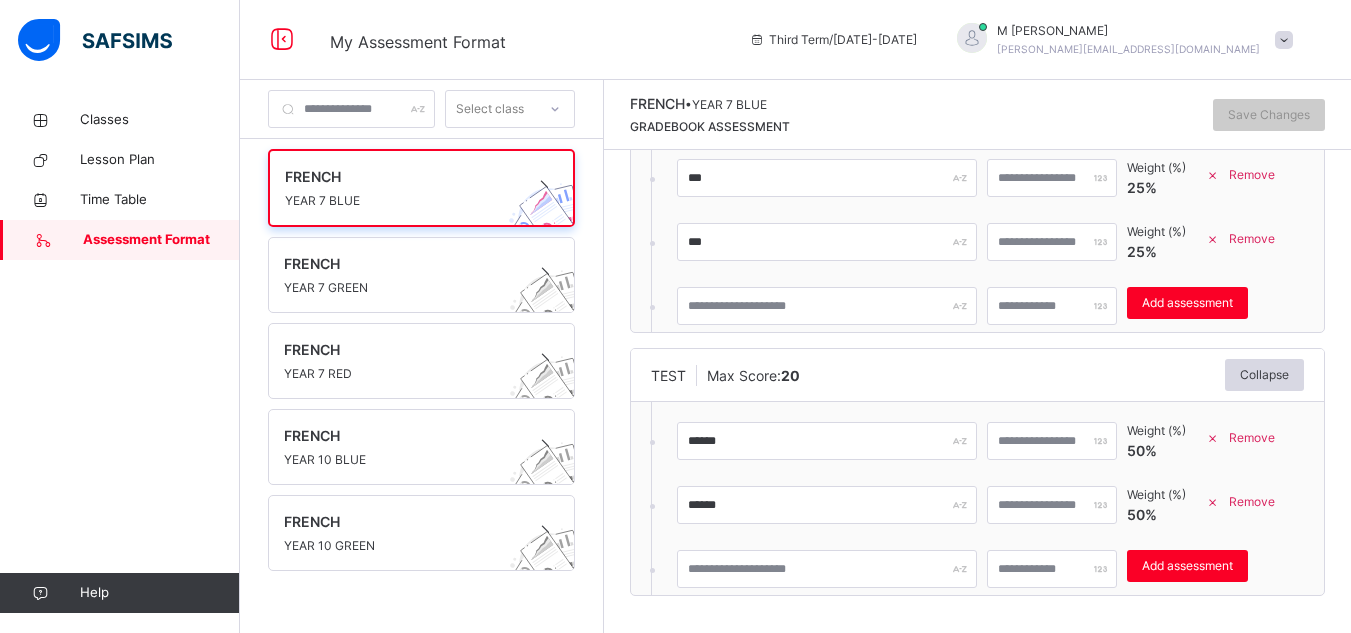 scroll, scrollTop: 681, scrollLeft: 0, axis: vertical 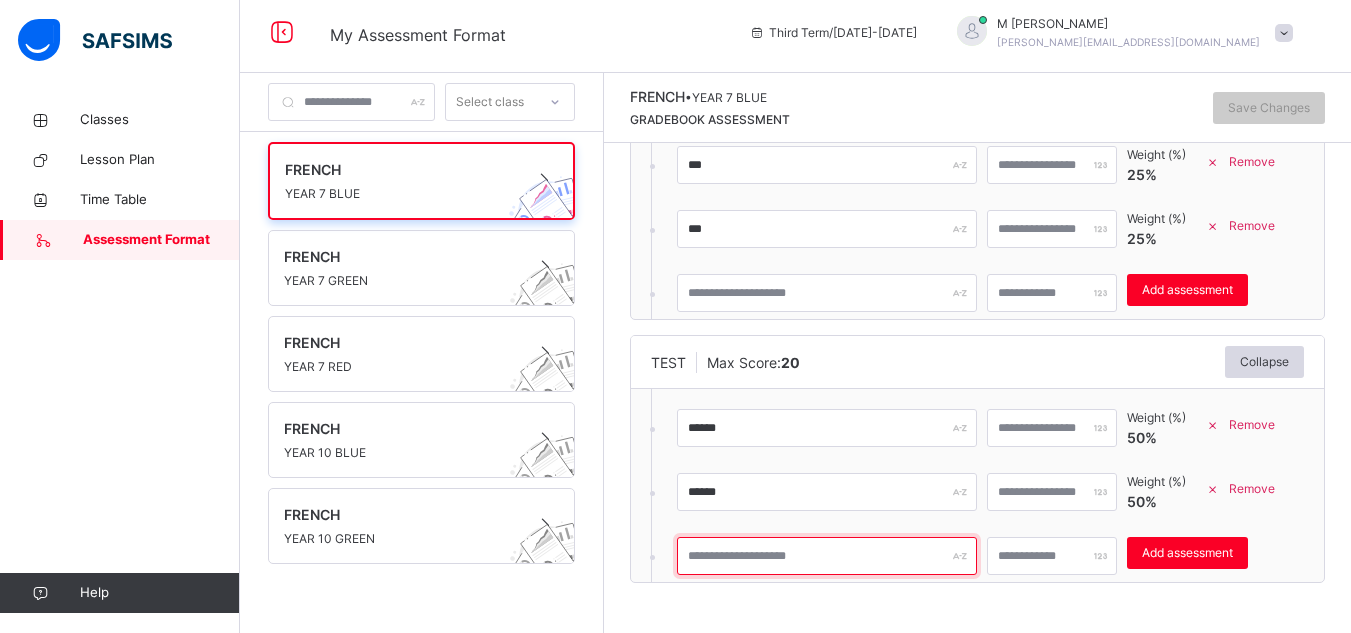 click at bounding box center [827, 556] 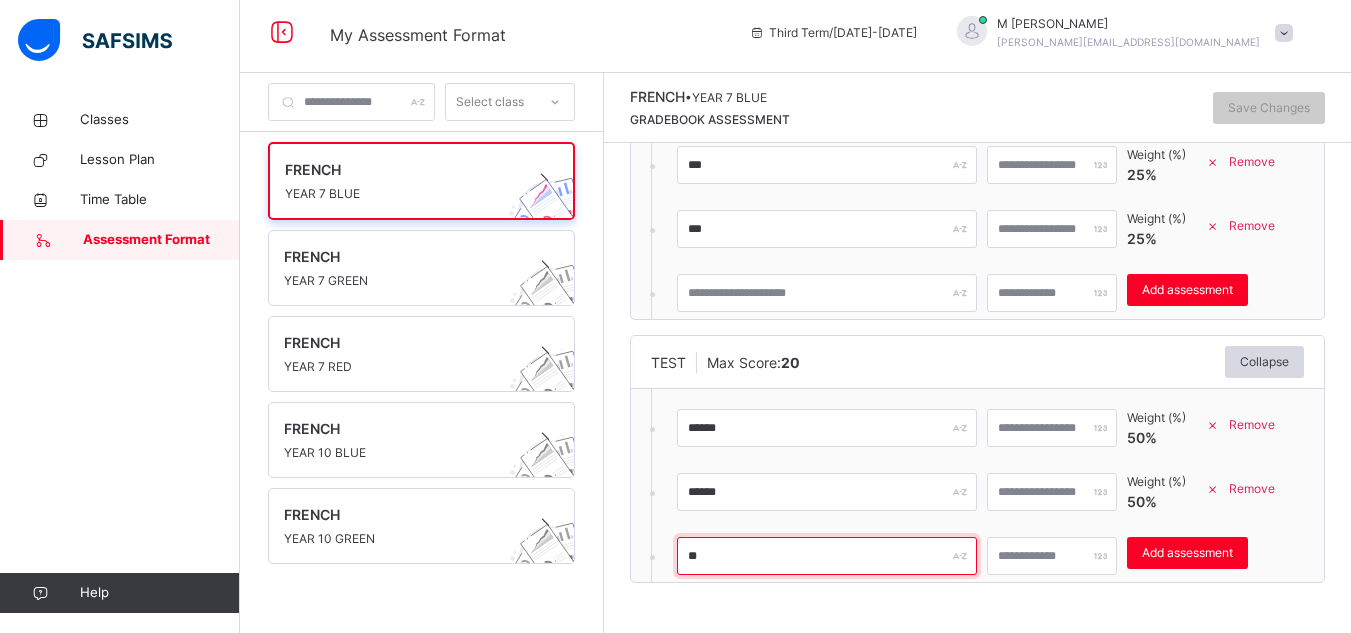 type on "*" 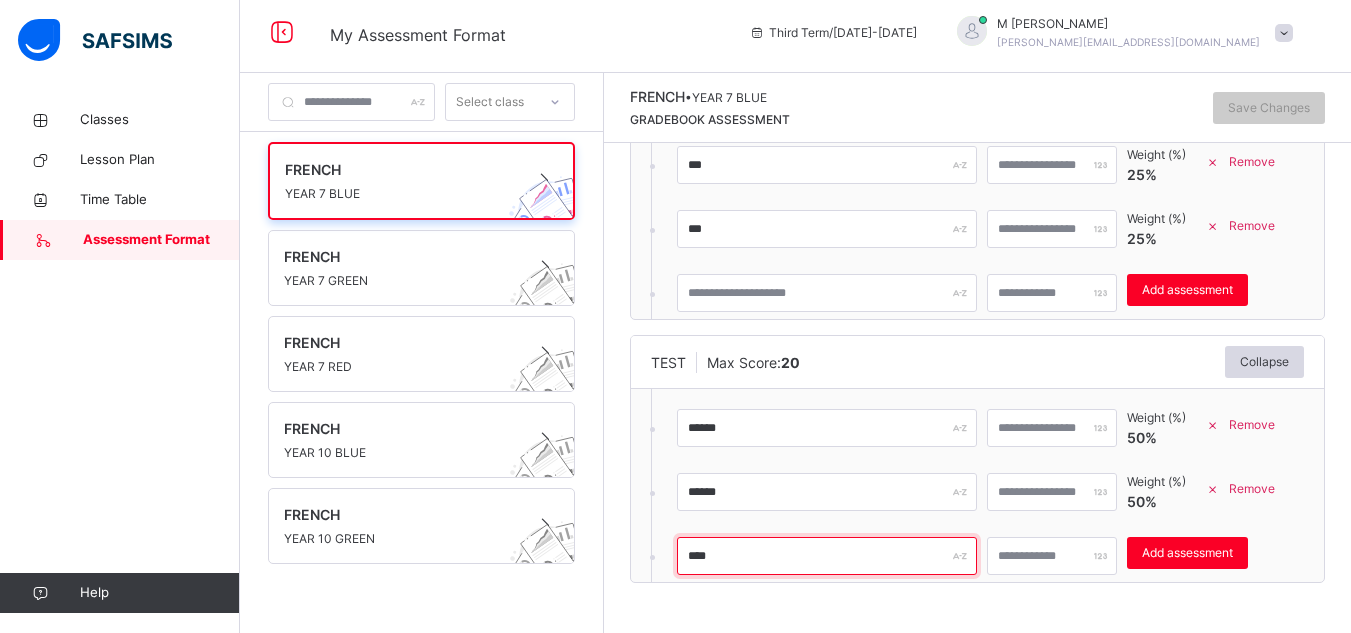 type on "****" 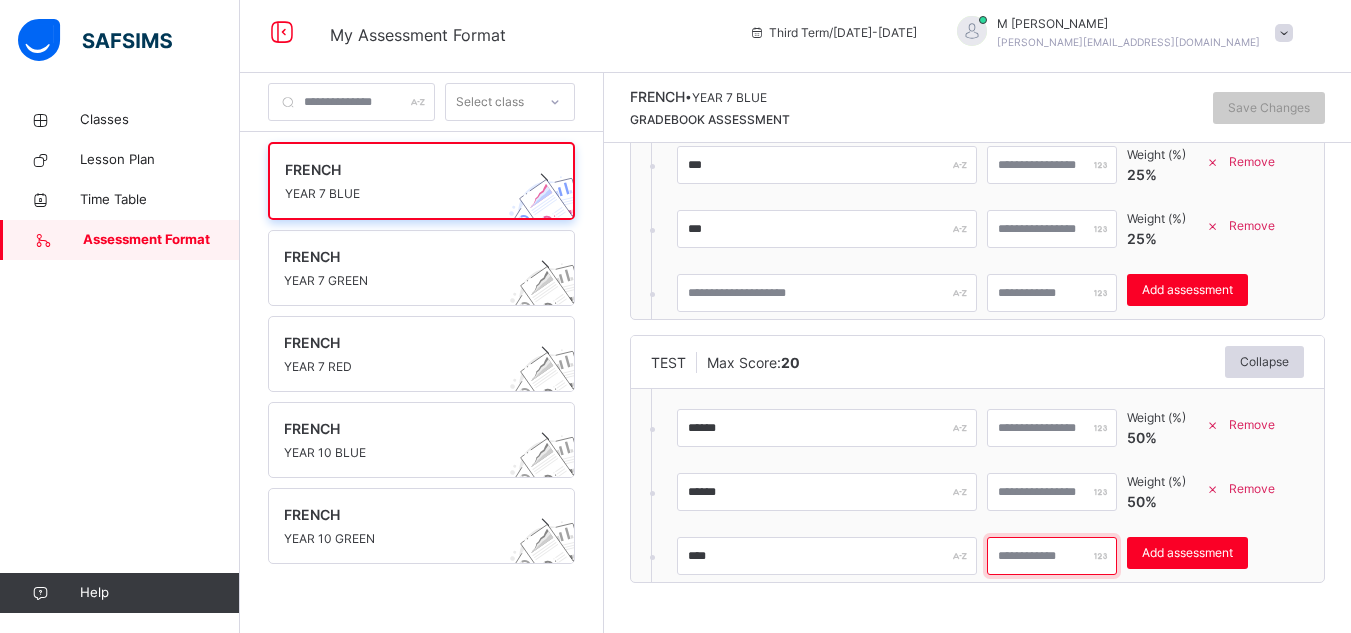 click at bounding box center [1052, 556] 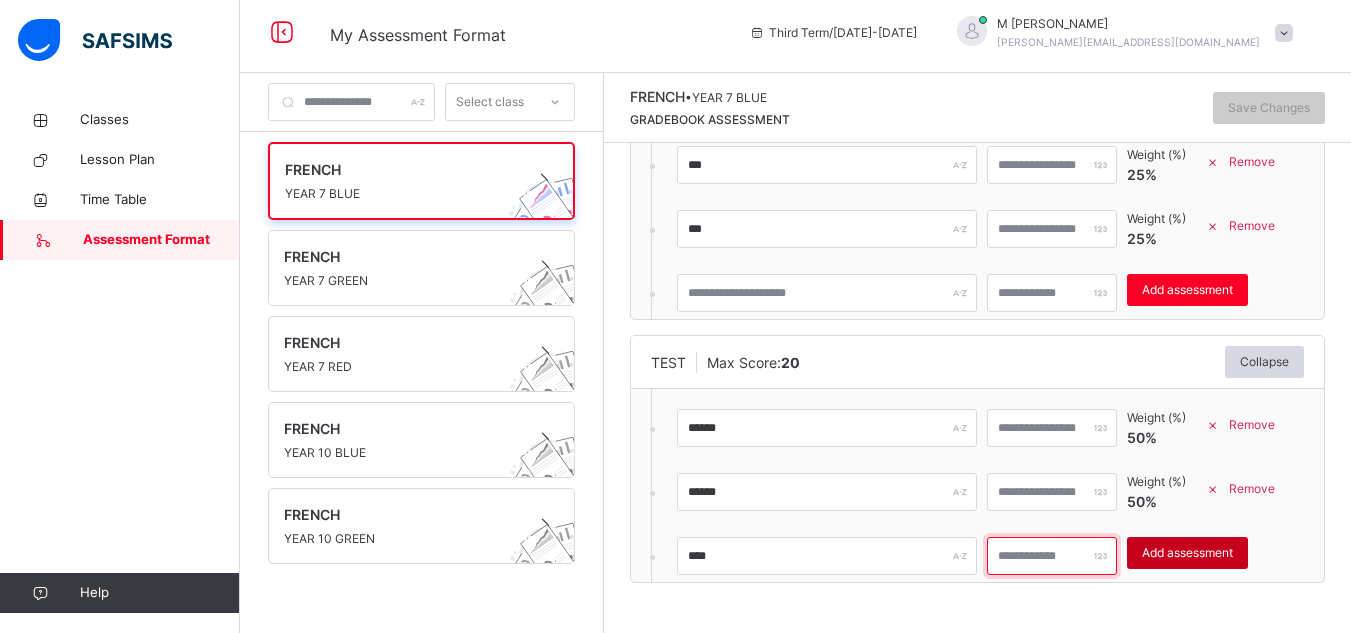 type on "**" 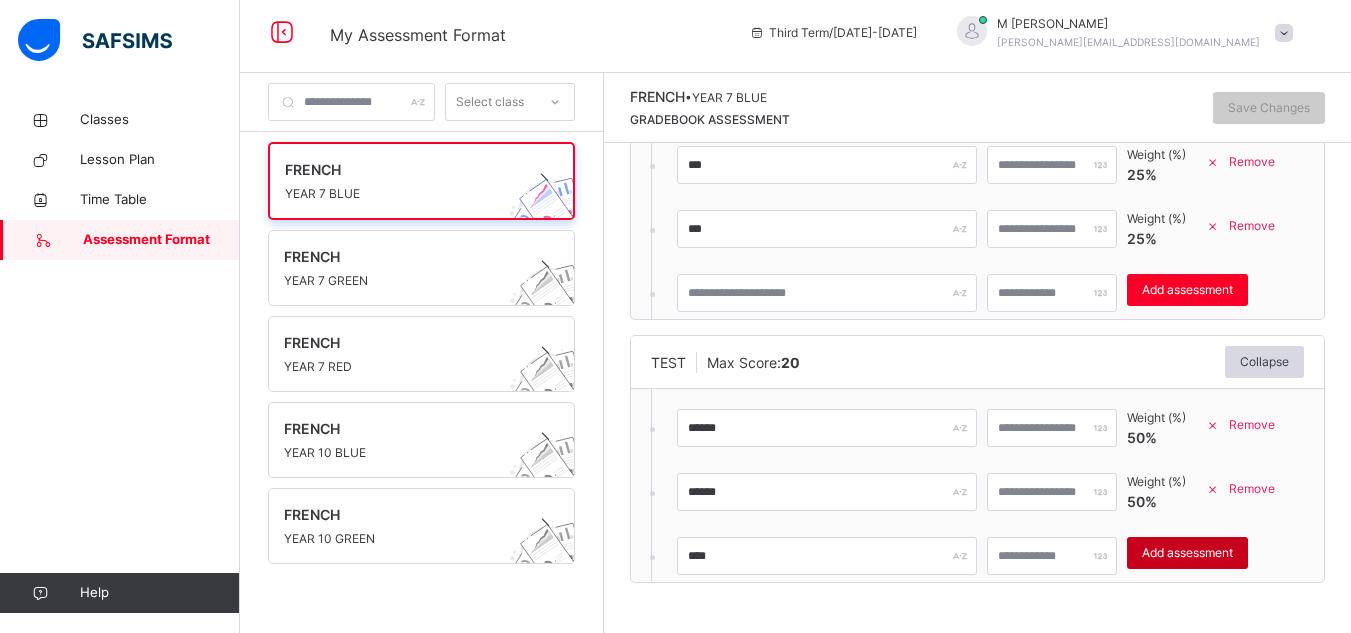 click on "Add assessment" at bounding box center [1187, 553] 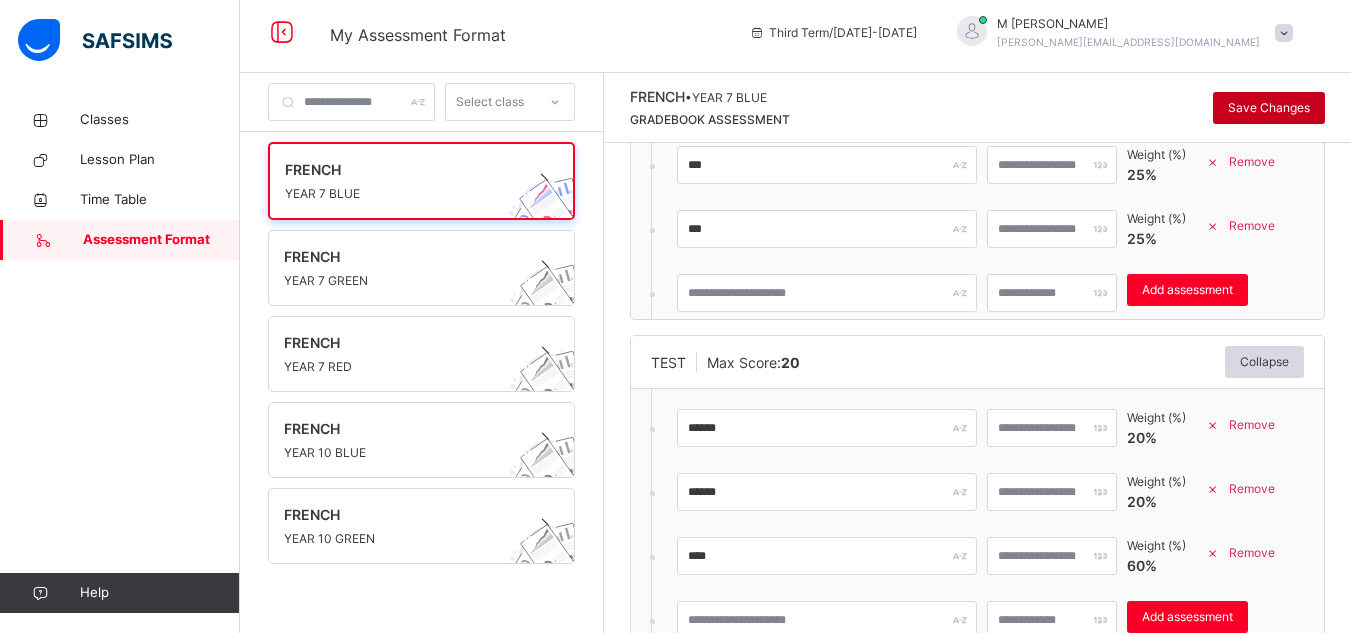 click on "Save Changes" at bounding box center (1269, 108) 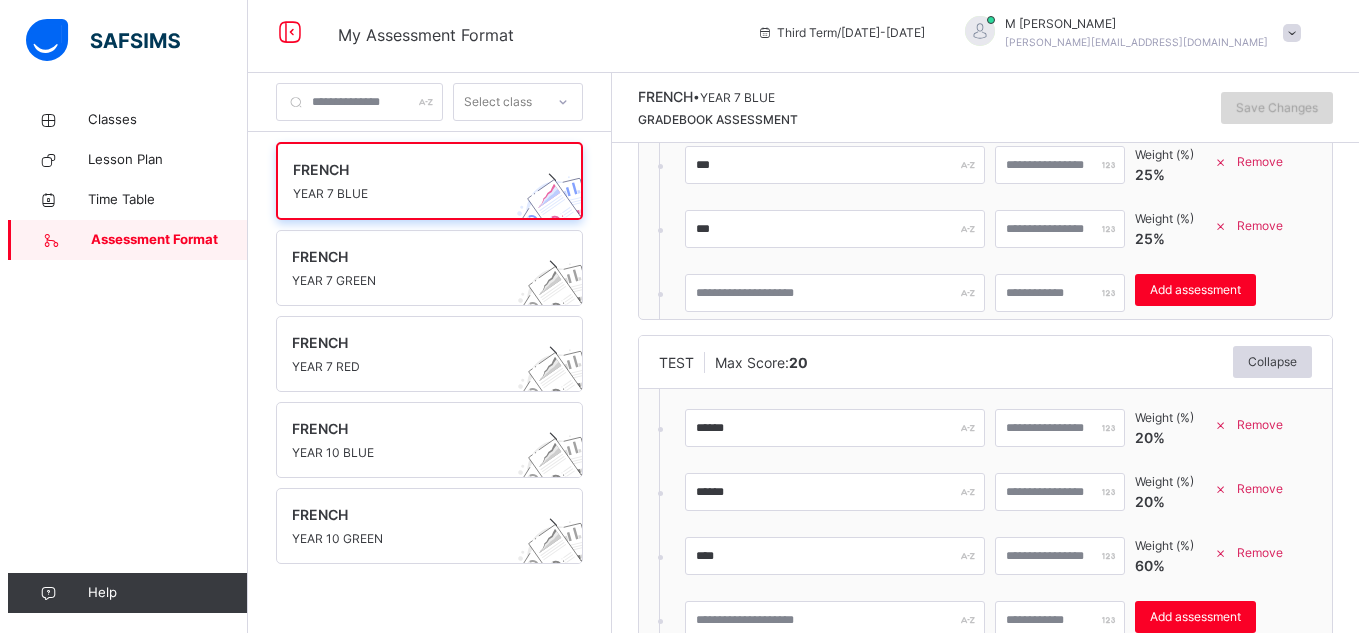 scroll, scrollTop: 0, scrollLeft: 0, axis: both 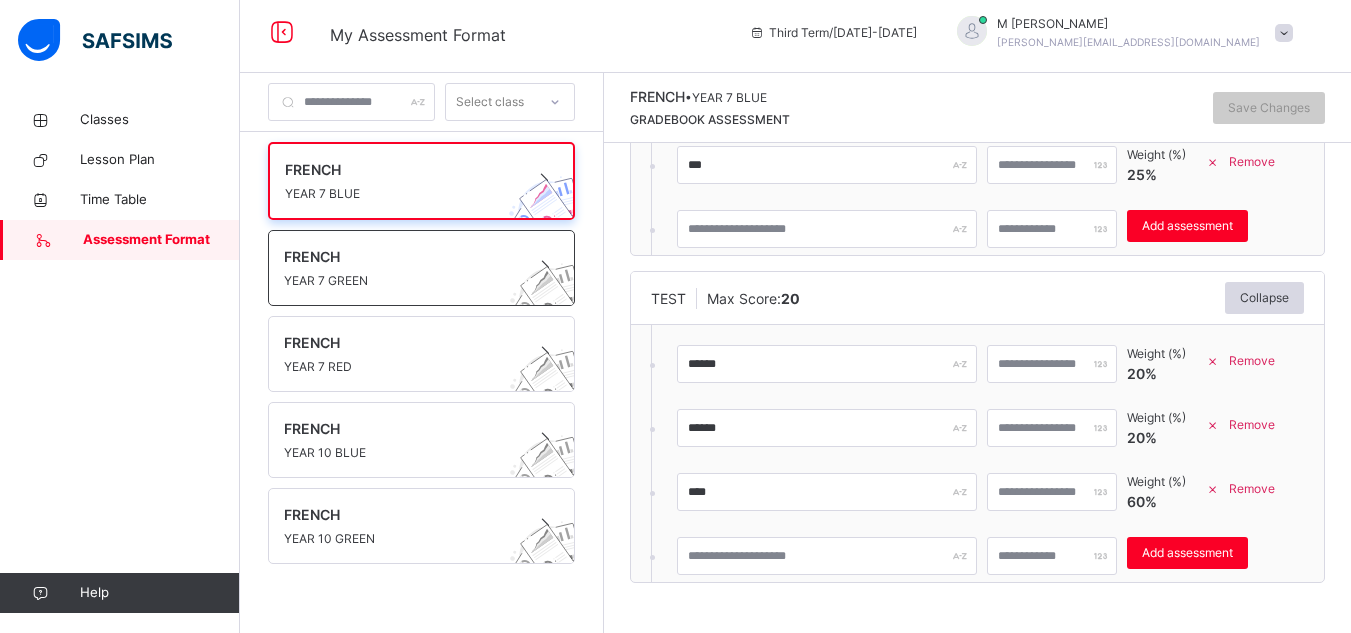click on "FRENCH" at bounding box center [402, 256] 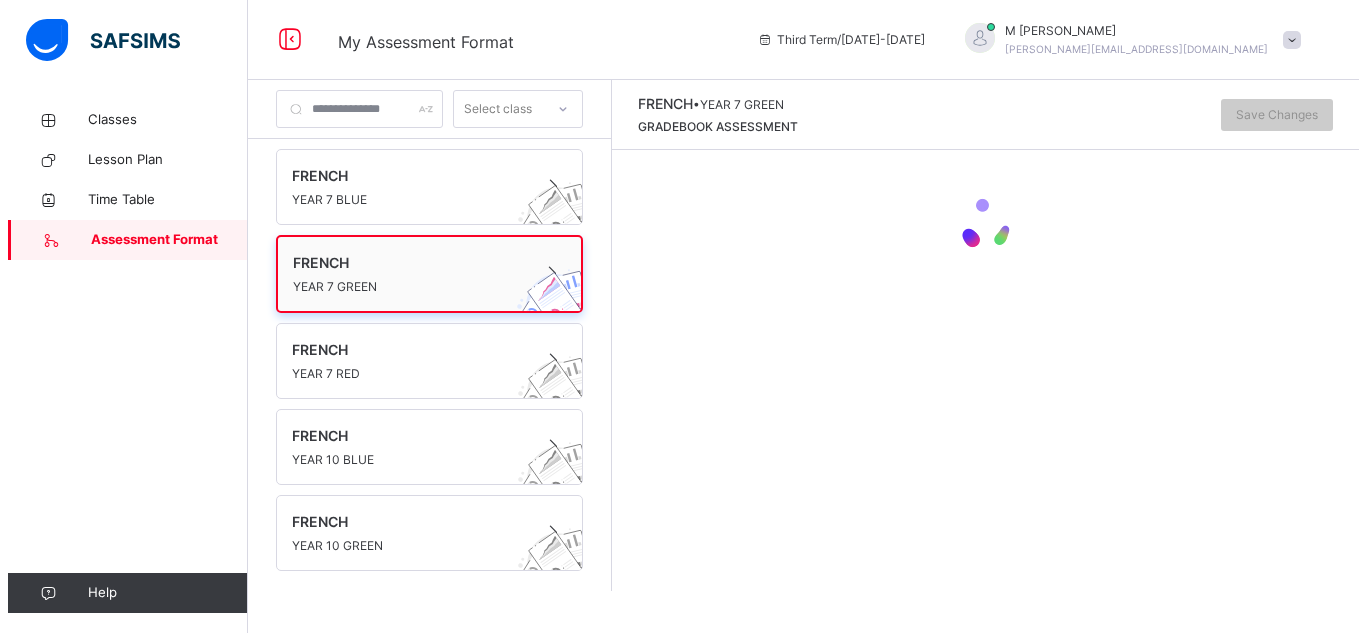 scroll, scrollTop: 0, scrollLeft: 0, axis: both 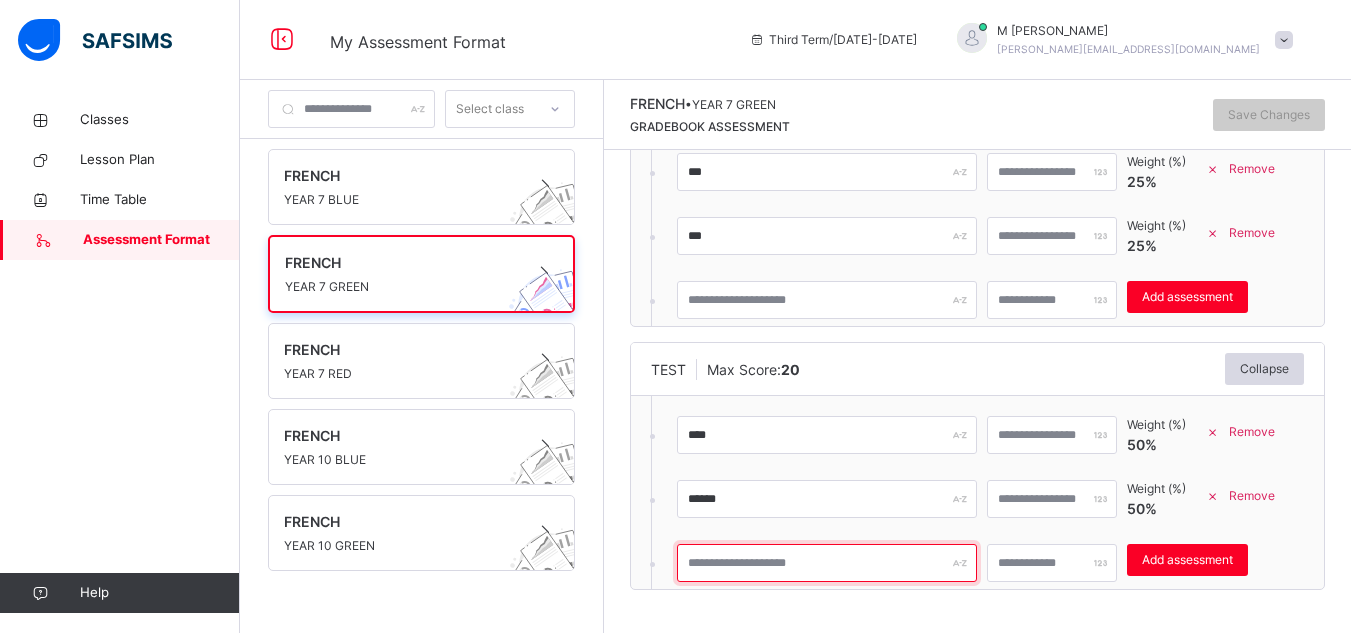click at bounding box center (827, 563) 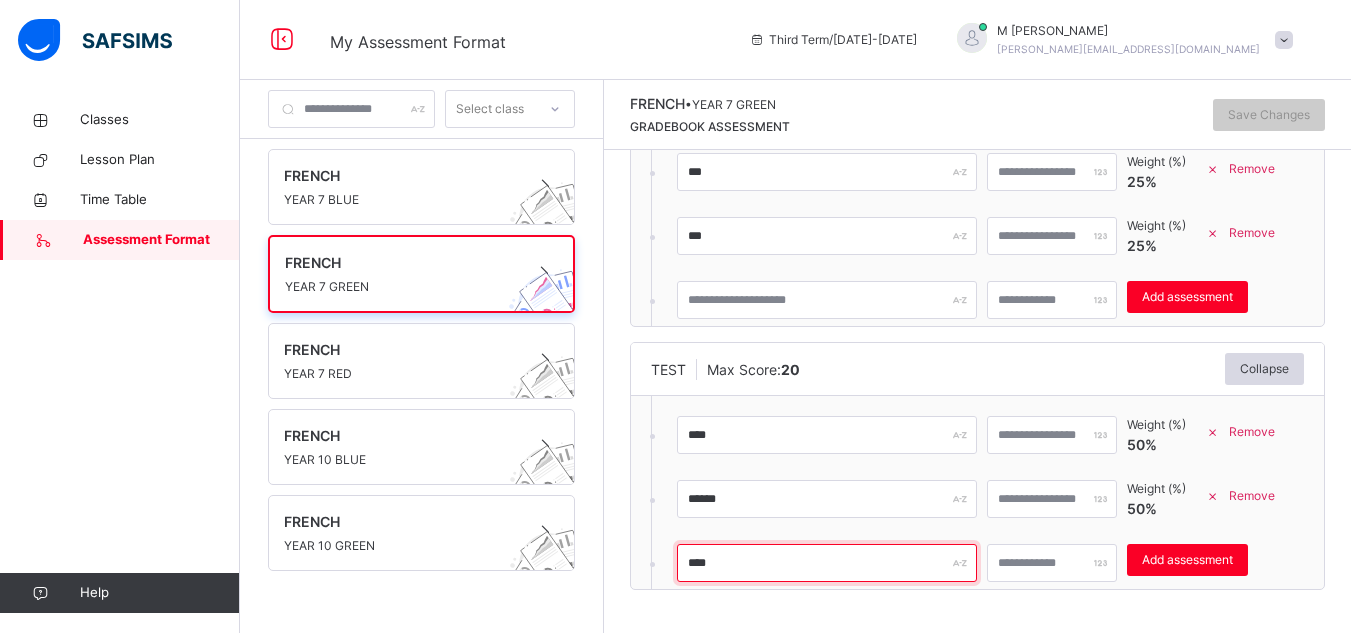 type on "****" 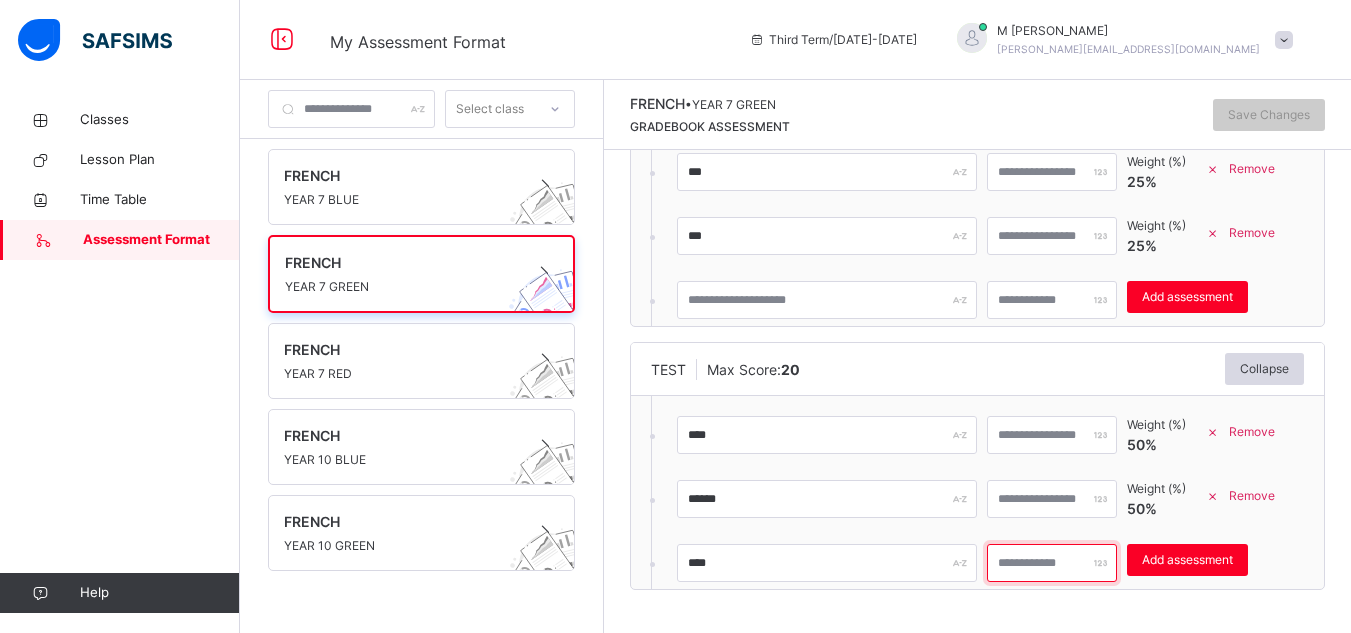 click at bounding box center (1052, 563) 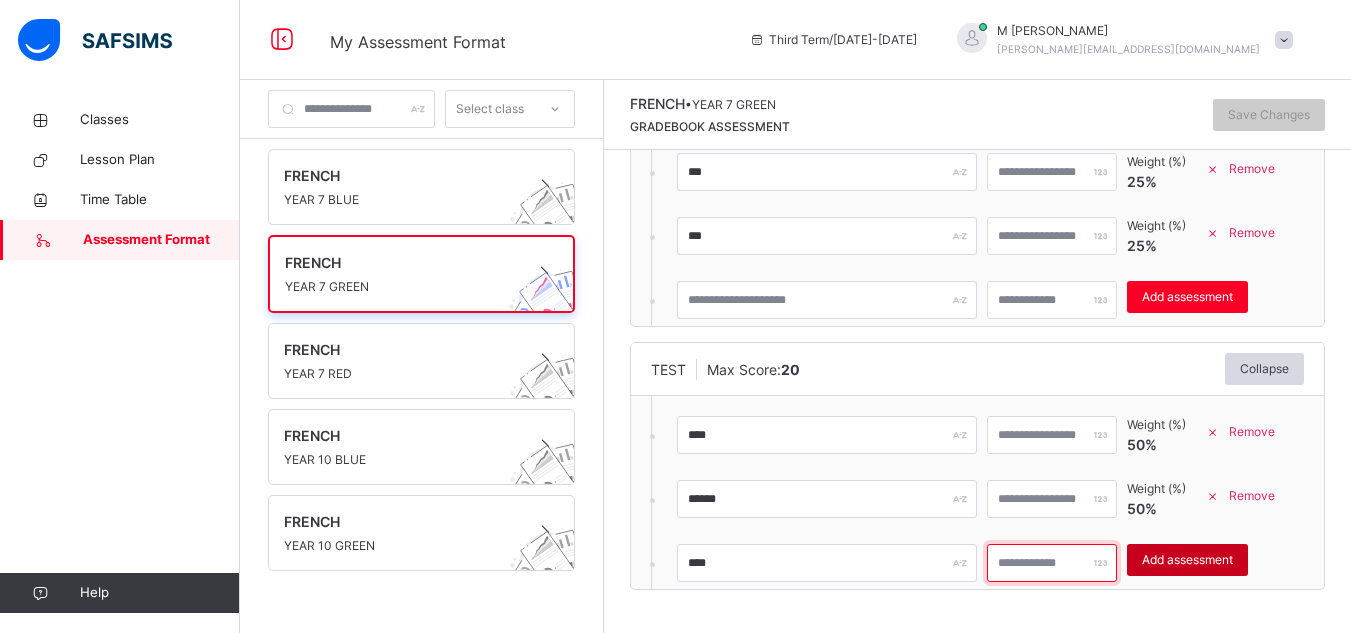 type on "**" 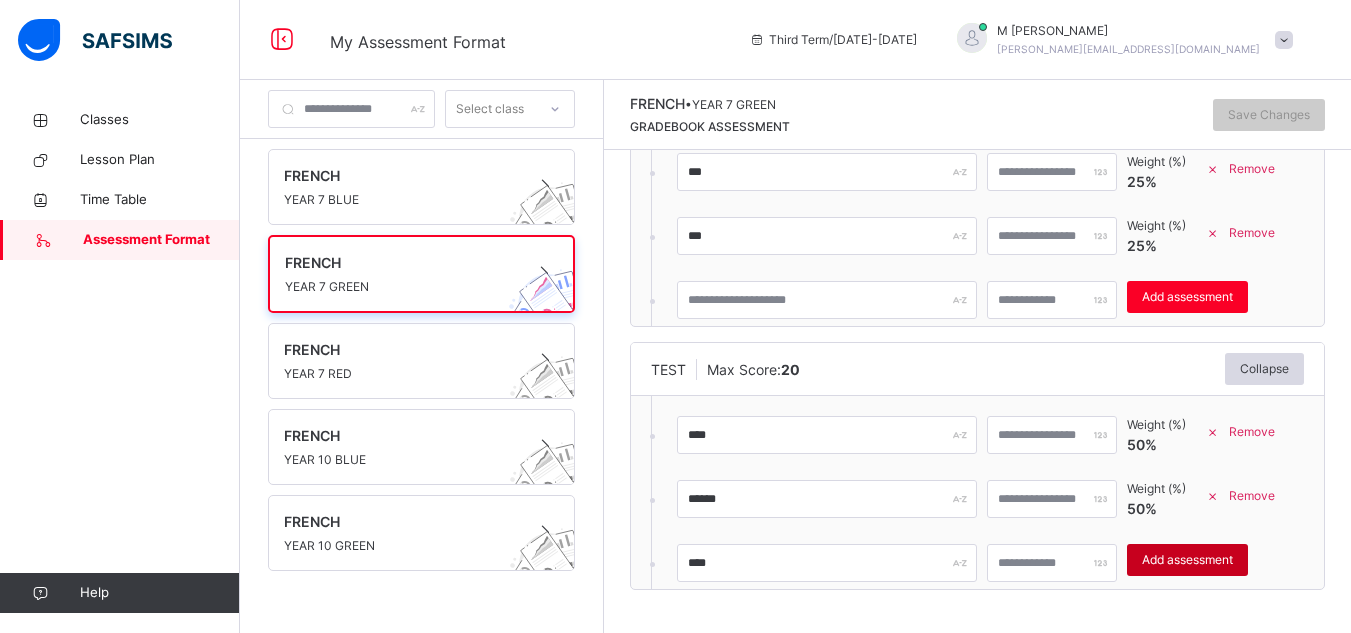 click on "Add assessment" at bounding box center [1187, 560] 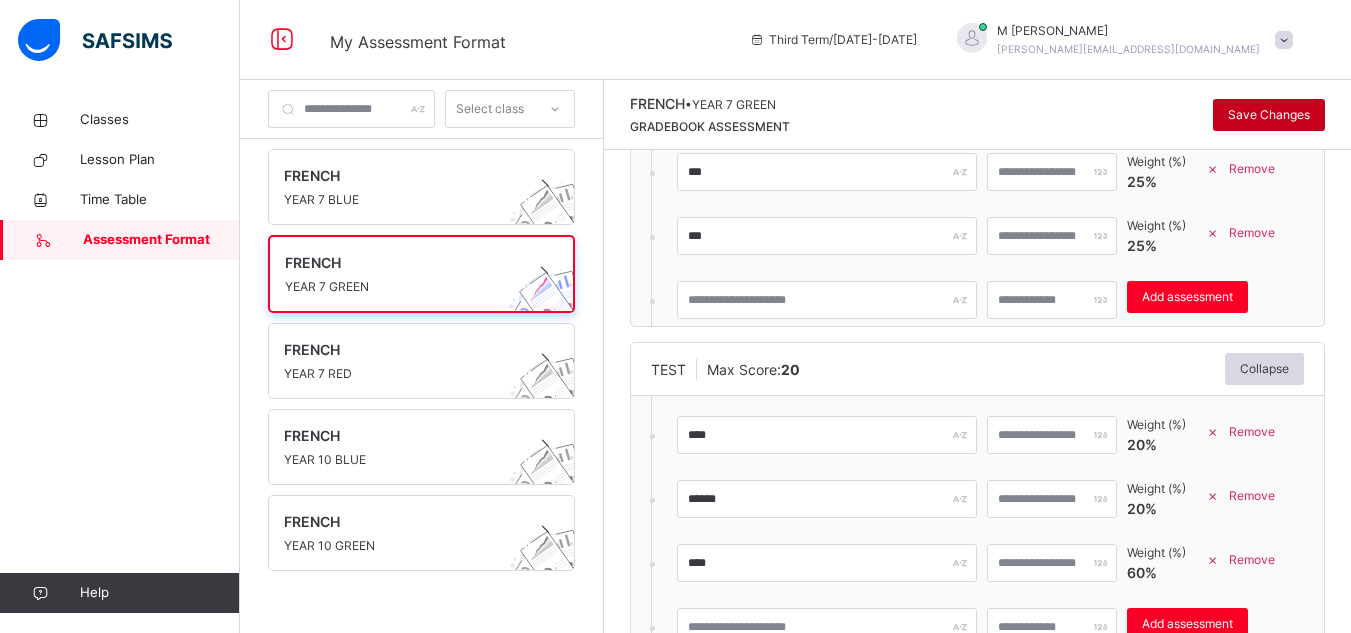 click on "Save Changes" at bounding box center (1269, 115) 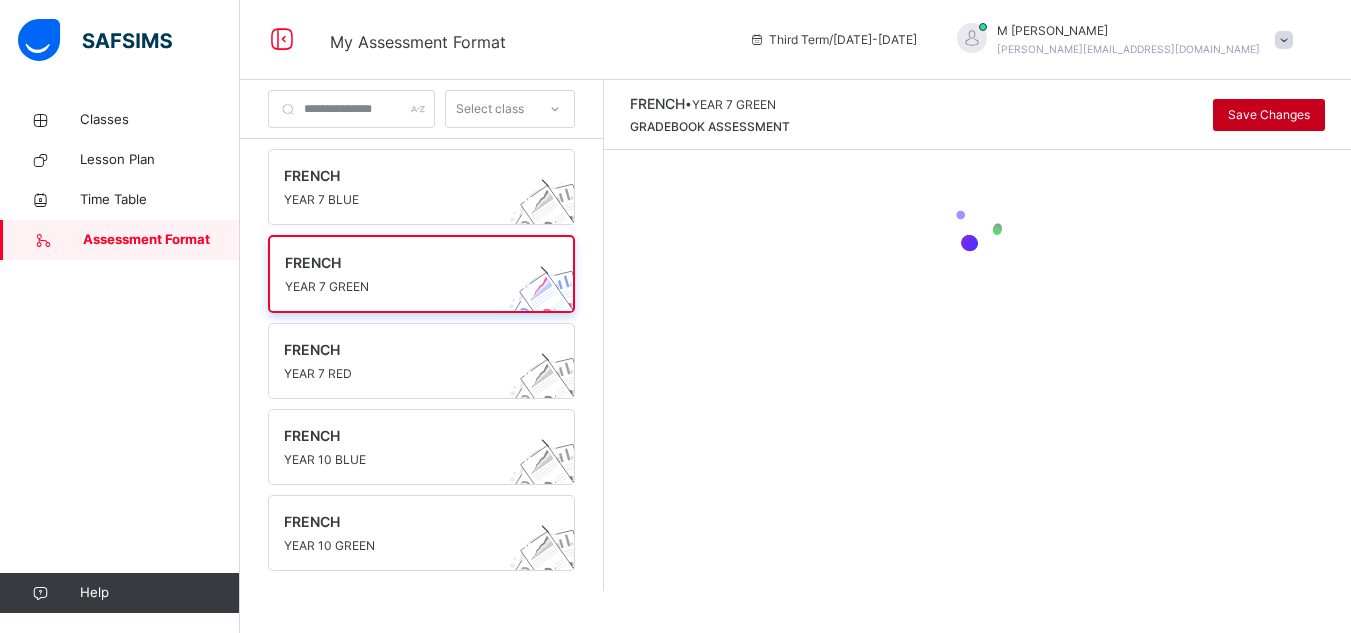 scroll, scrollTop: 0, scrollLeft: 0, axis: both 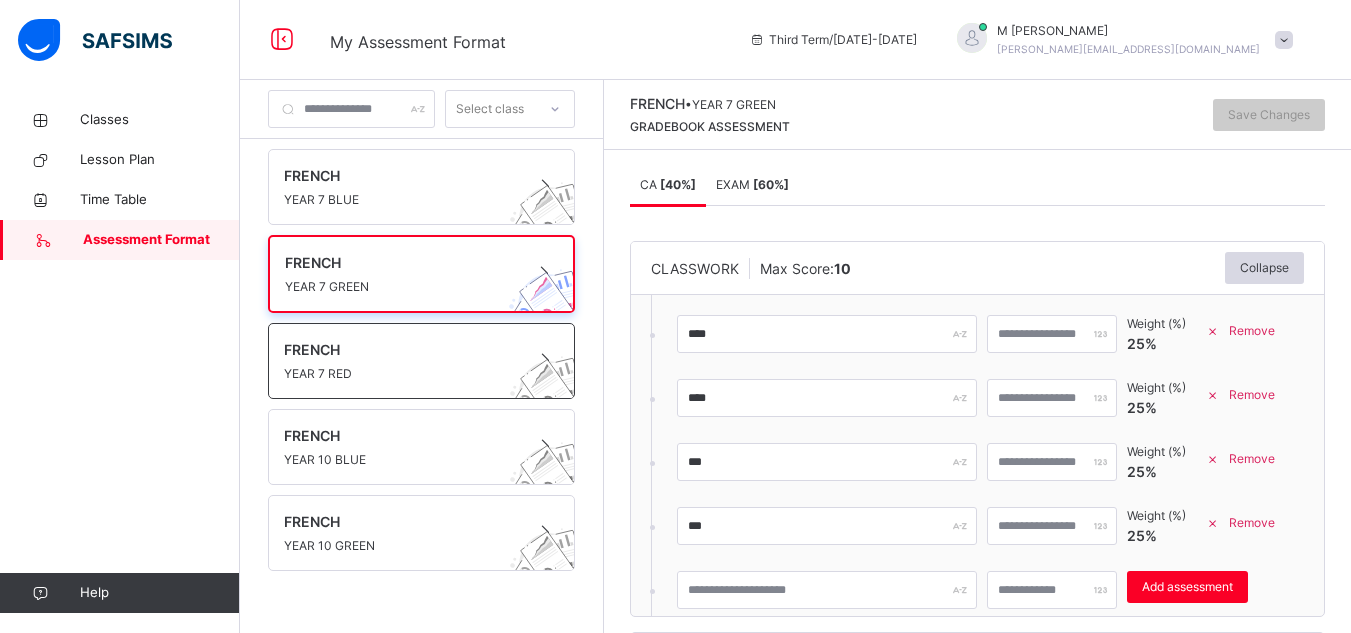 click on "FRENCH" at bounding box center [402, 349] 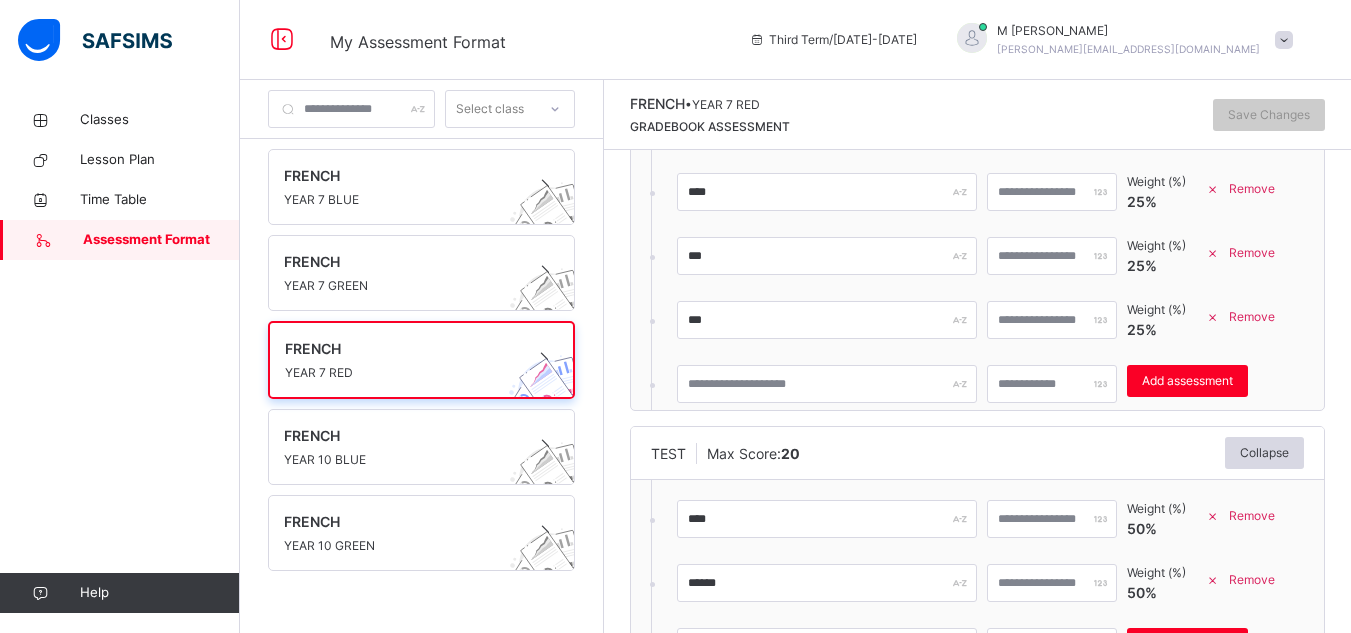 scroll, scrollTop: 681, scrollLeft: 0, axis: vertical 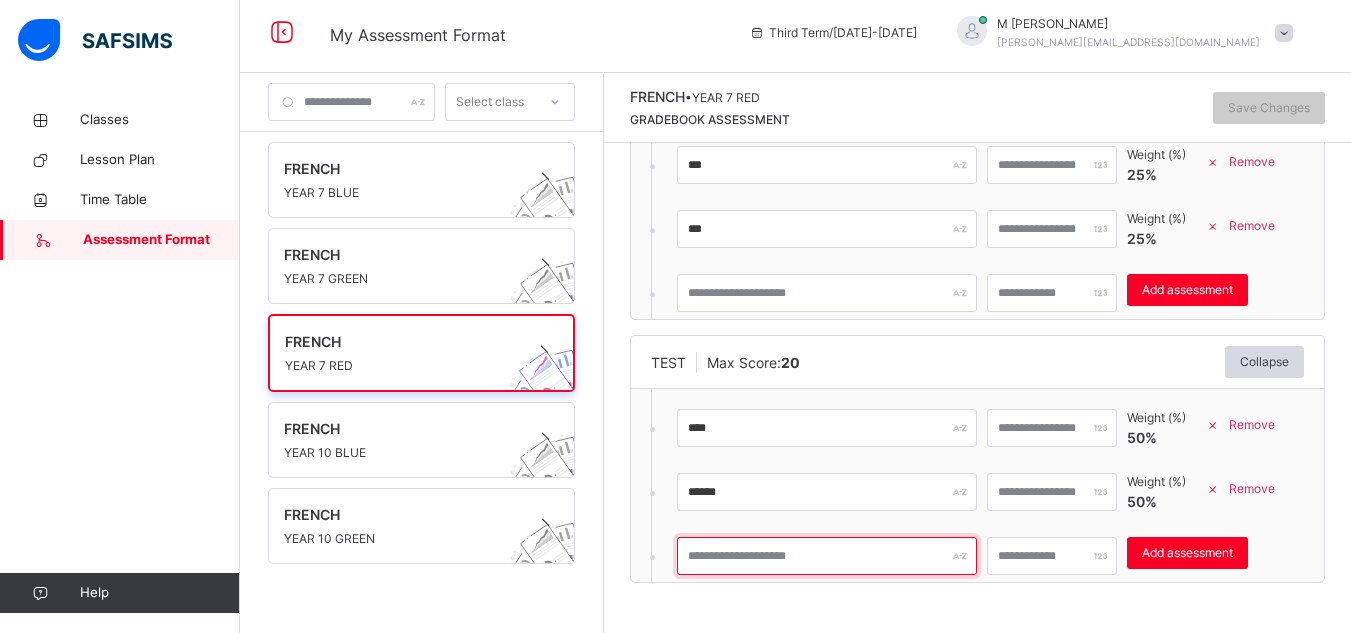click at bounding box center (827, 556) 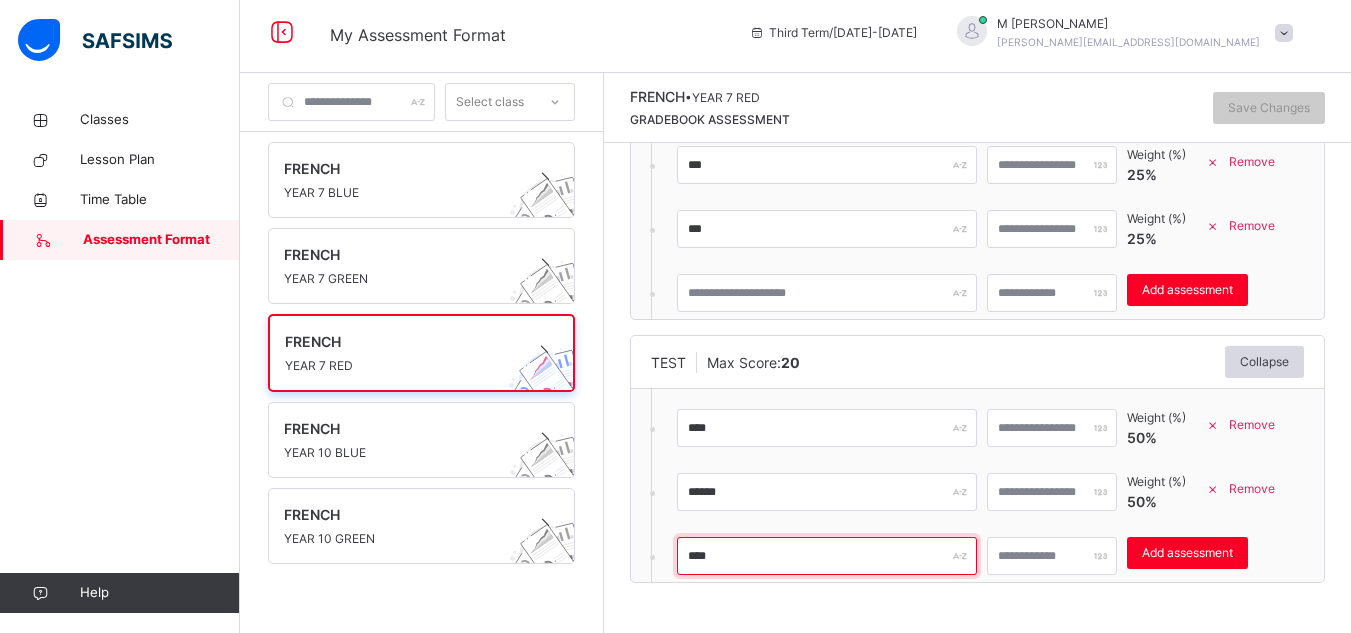 type on "****" 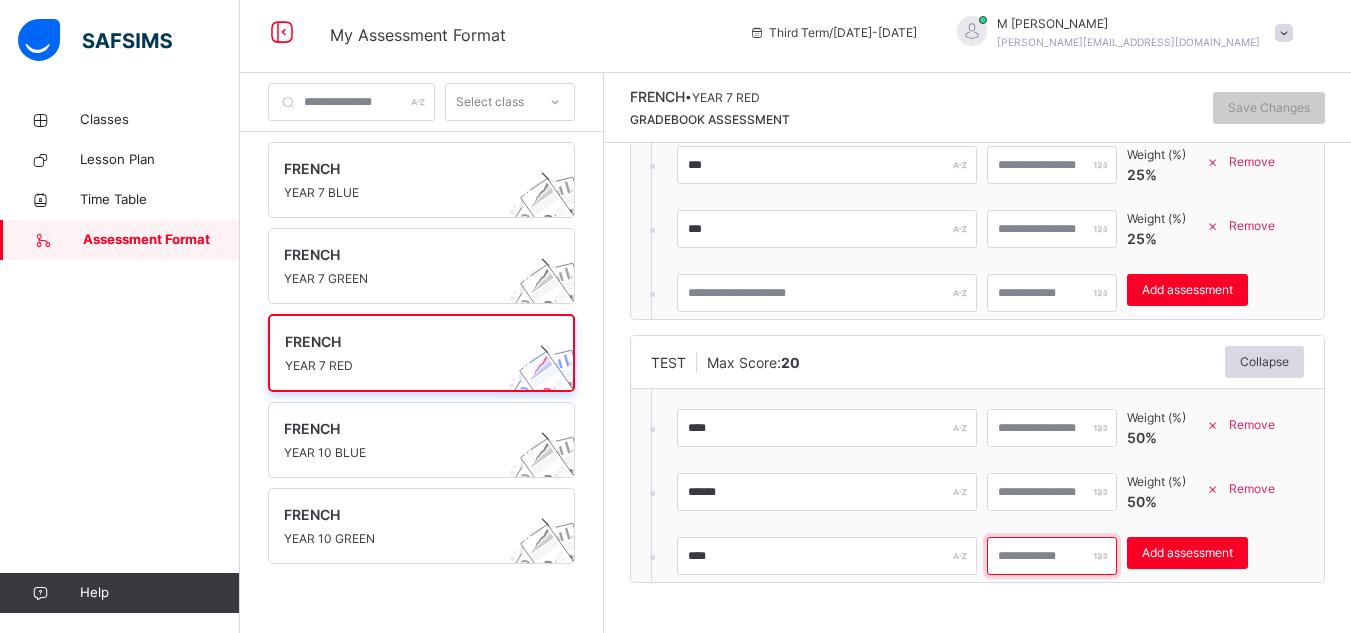 click at bounding box center [1052, 556] 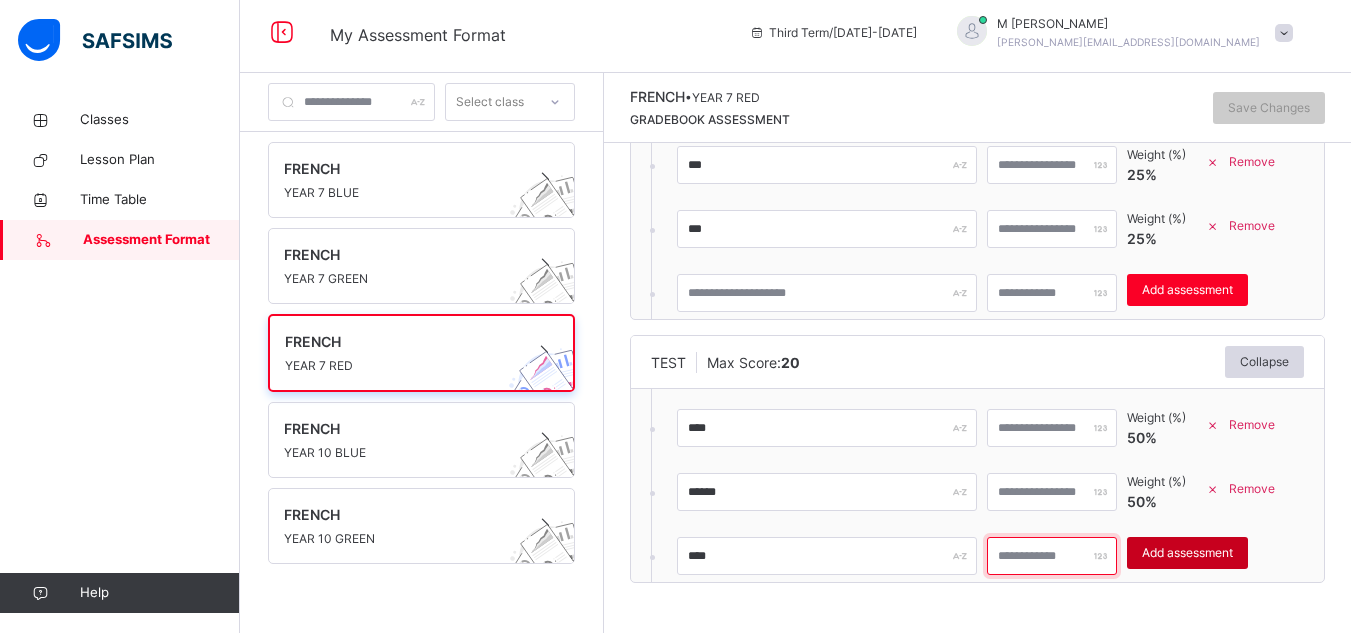 type on "**" 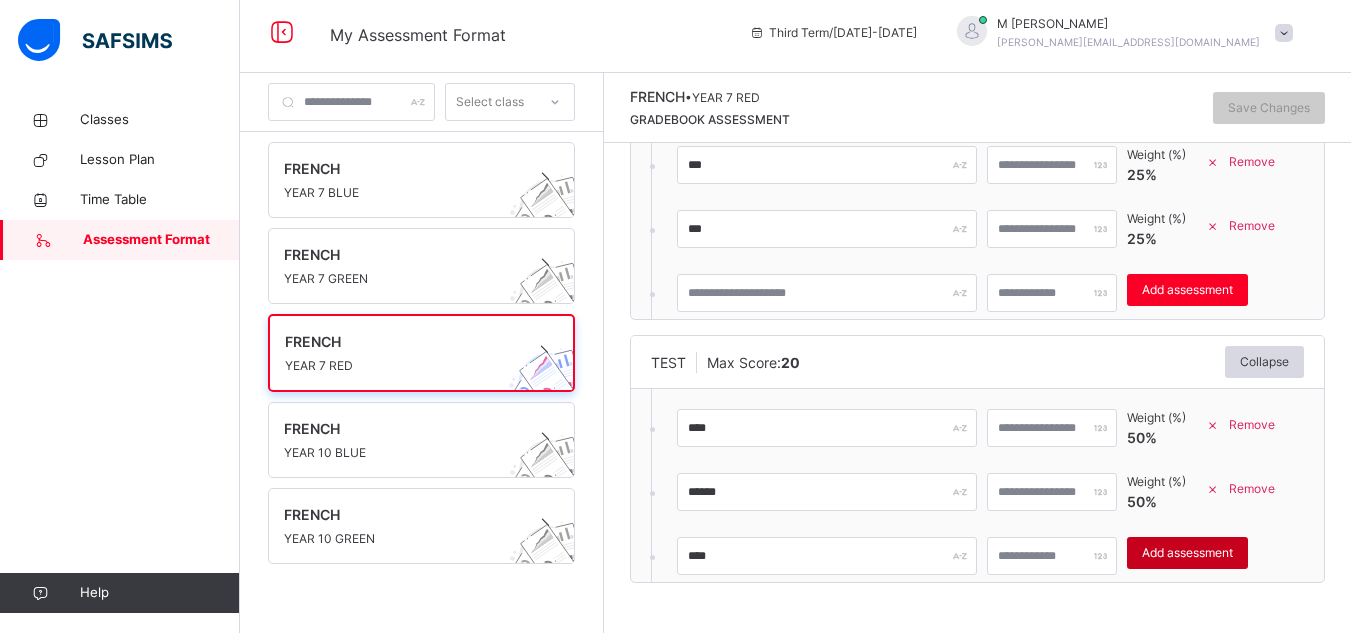 click on "Add assessment" at bounding box center (1187, 553) 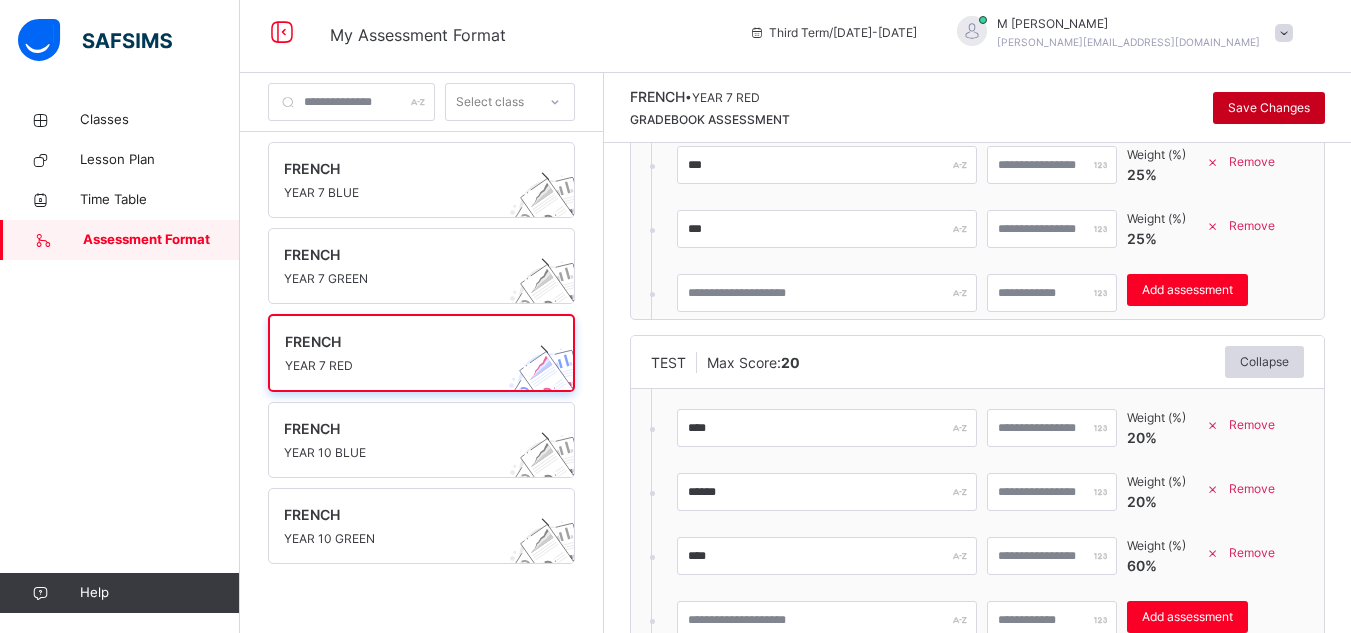click on "Save Changes" at bounding box center (1269, 108) 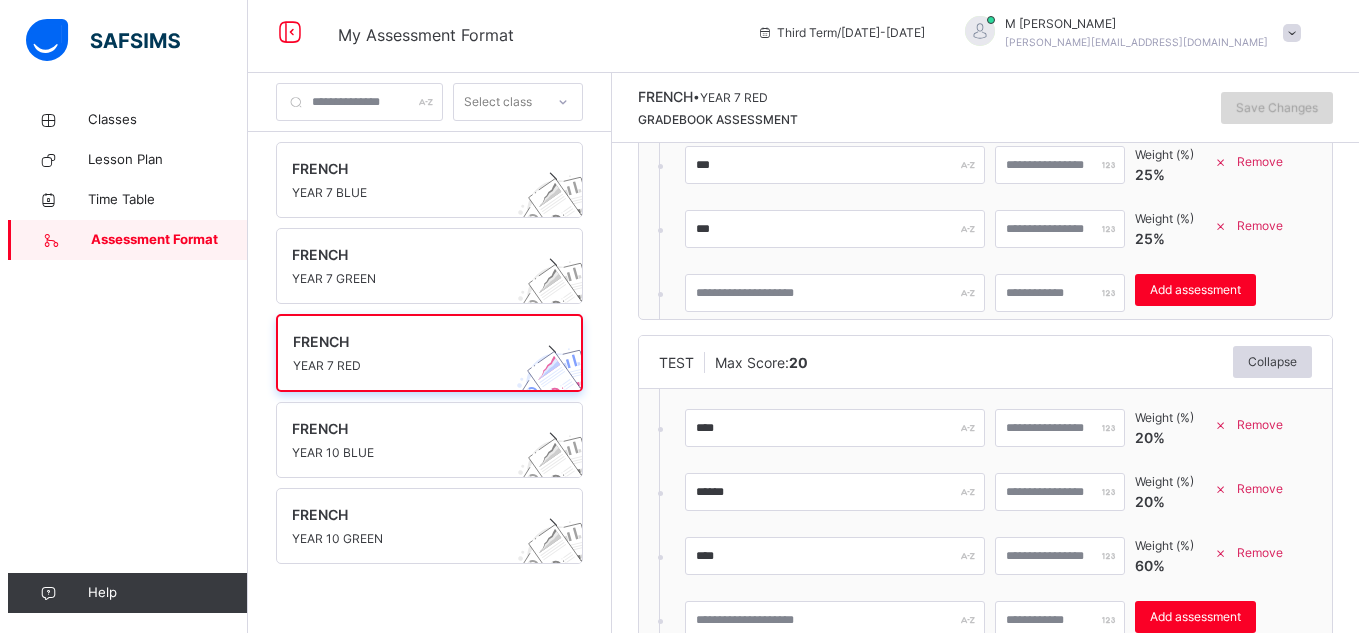scroll, scrollTop: 0, scrollLeft: 0, axis: both 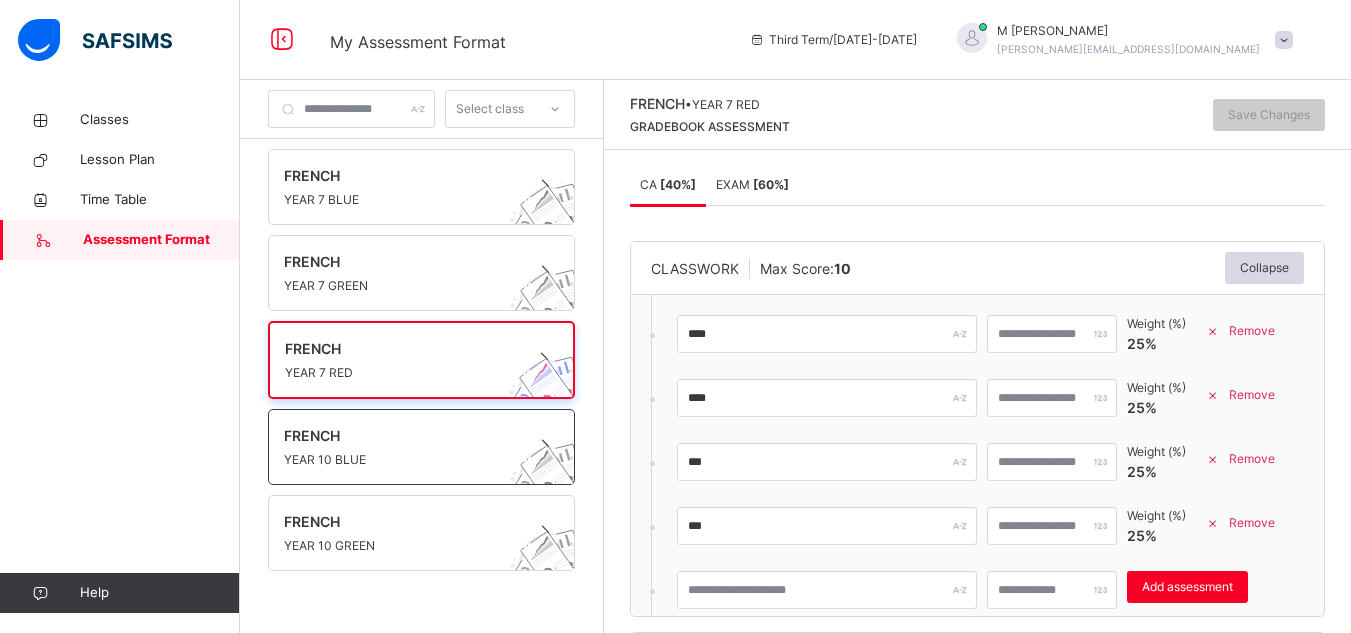 click on "FRENCH" at bounding box center [402, 435] 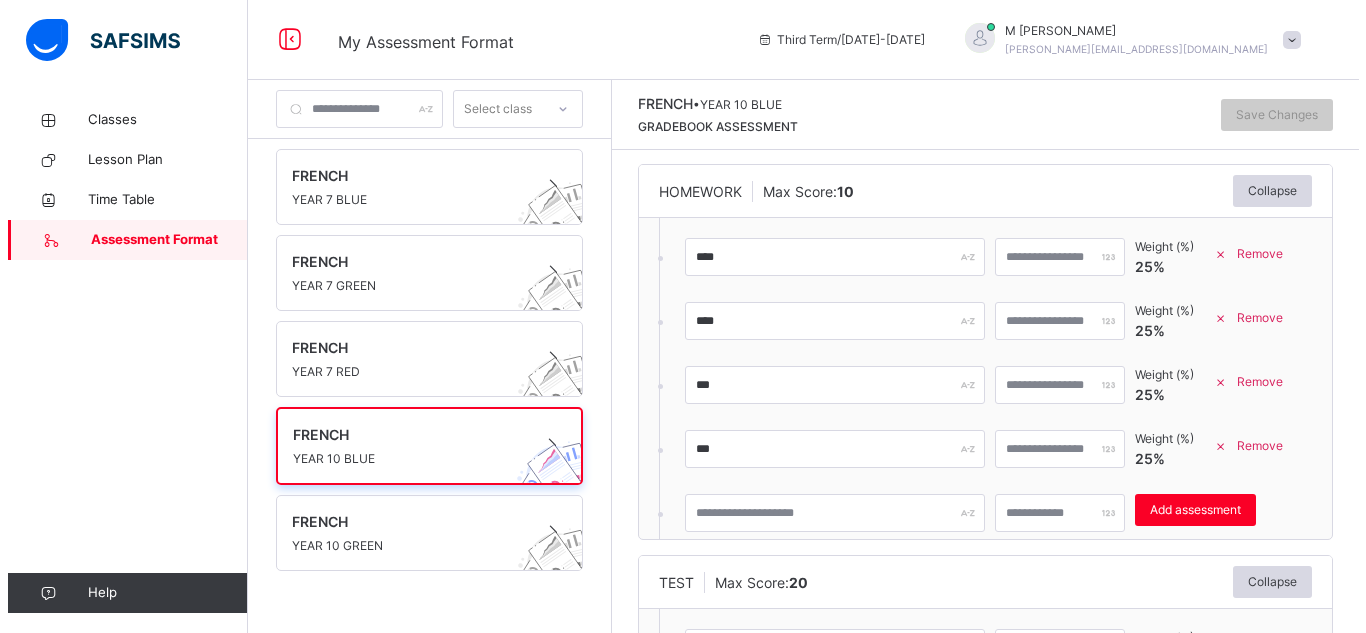 scroll, scrollTop: 681, scrollLeft: 0, axis: vertical 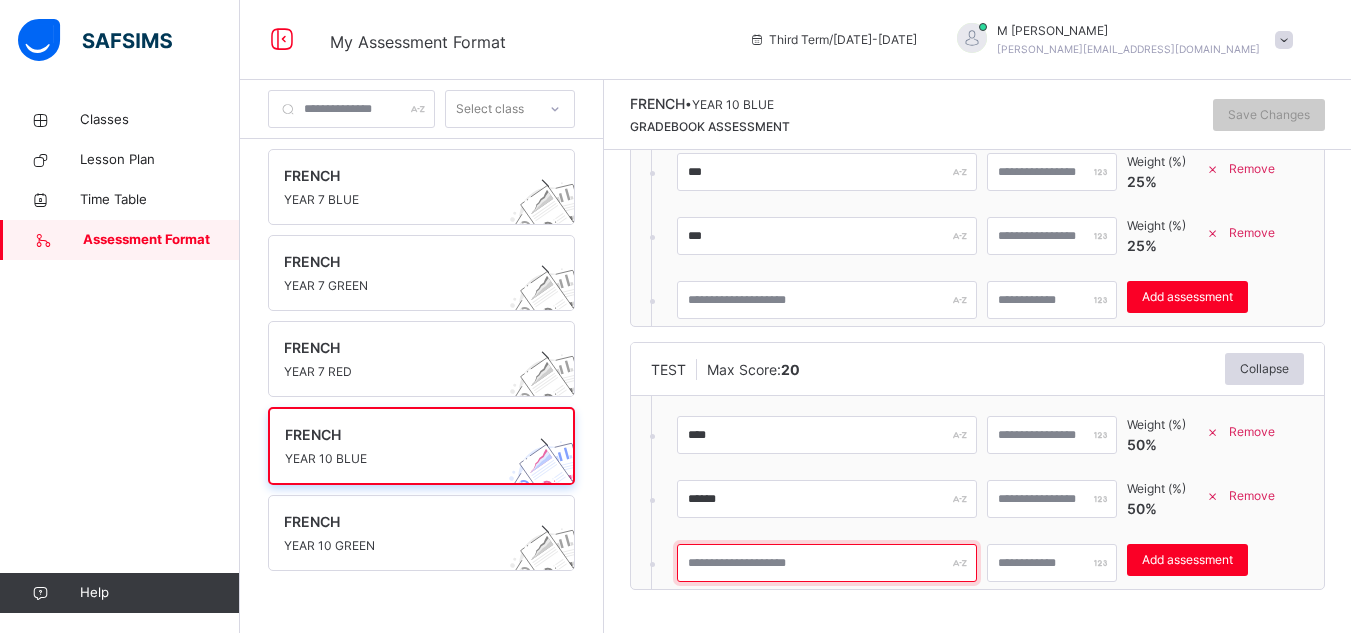 click at bounding box center (827, 563) 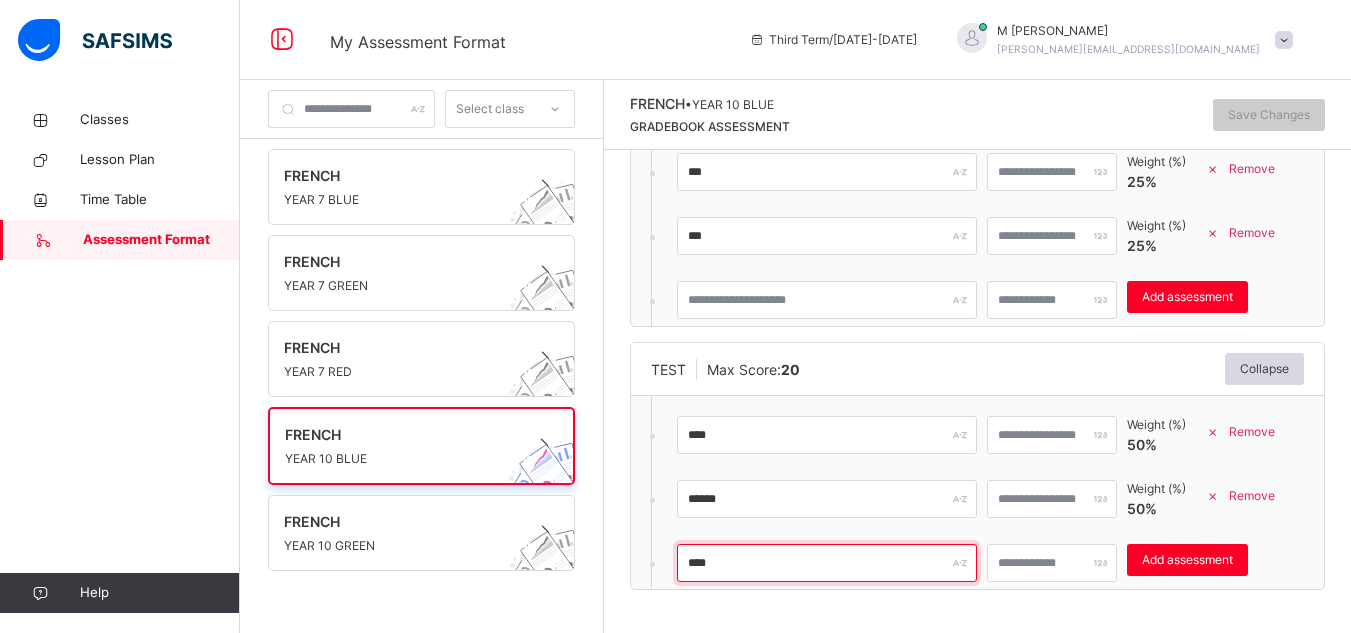 type on "****" 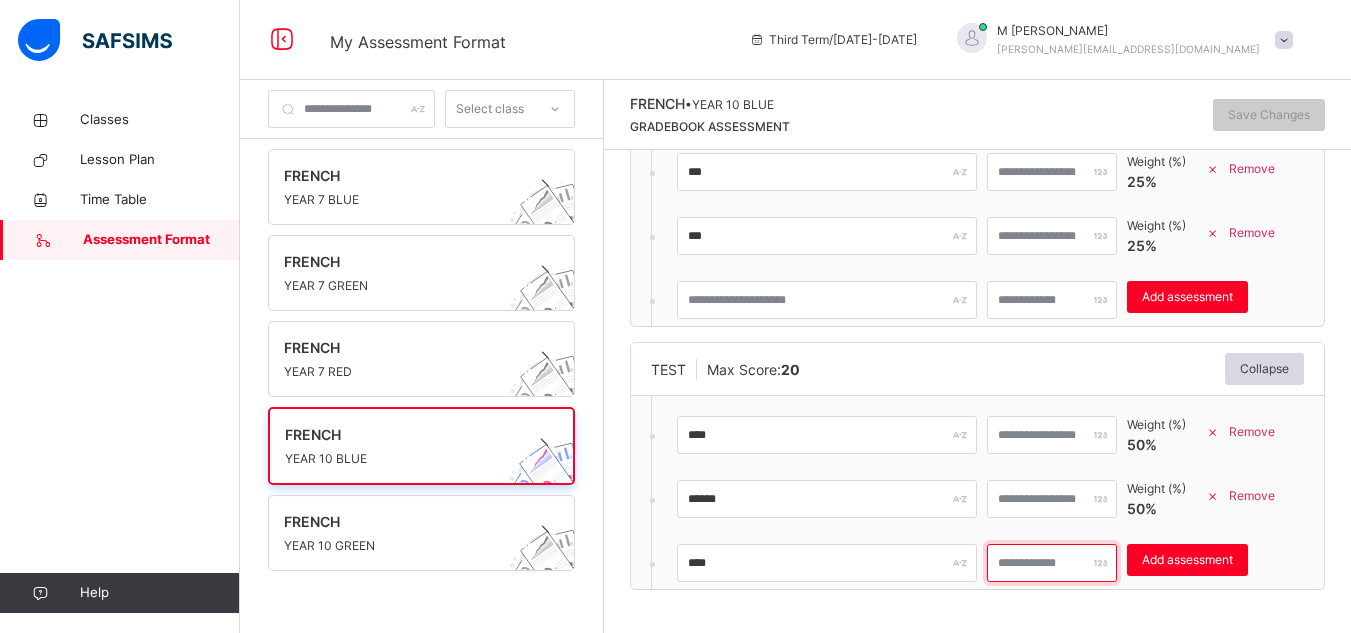 click at bounding box center [1052, 563] 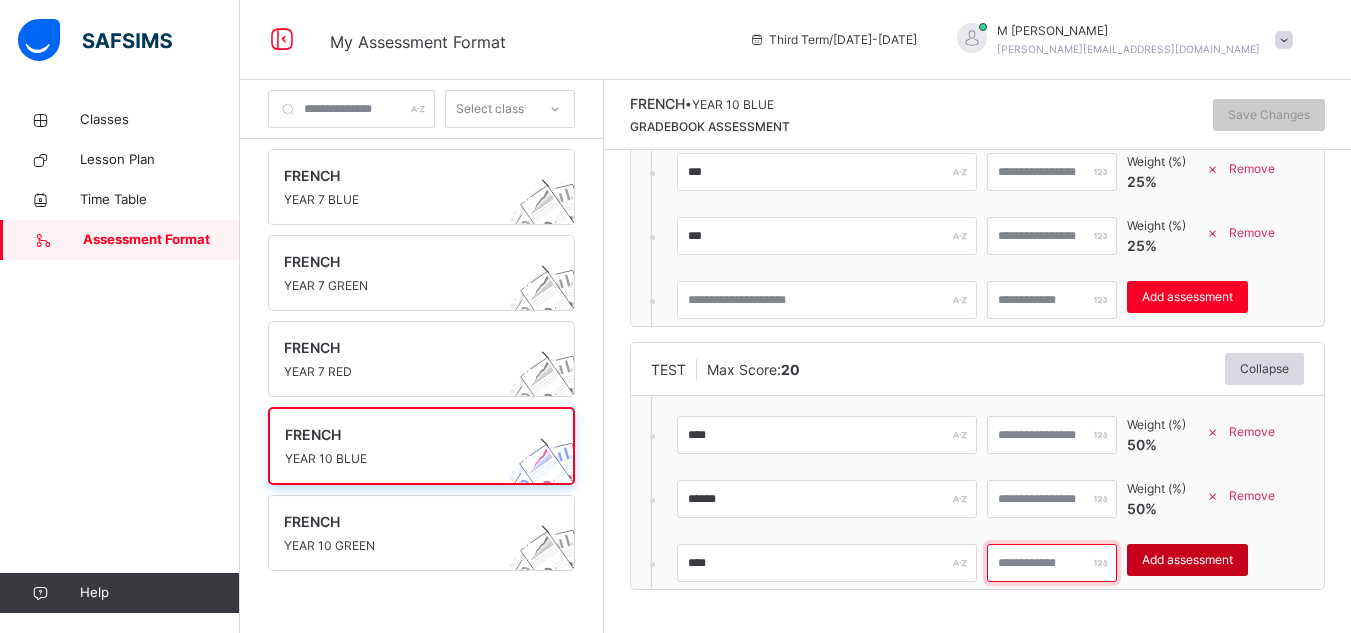 type on "**" 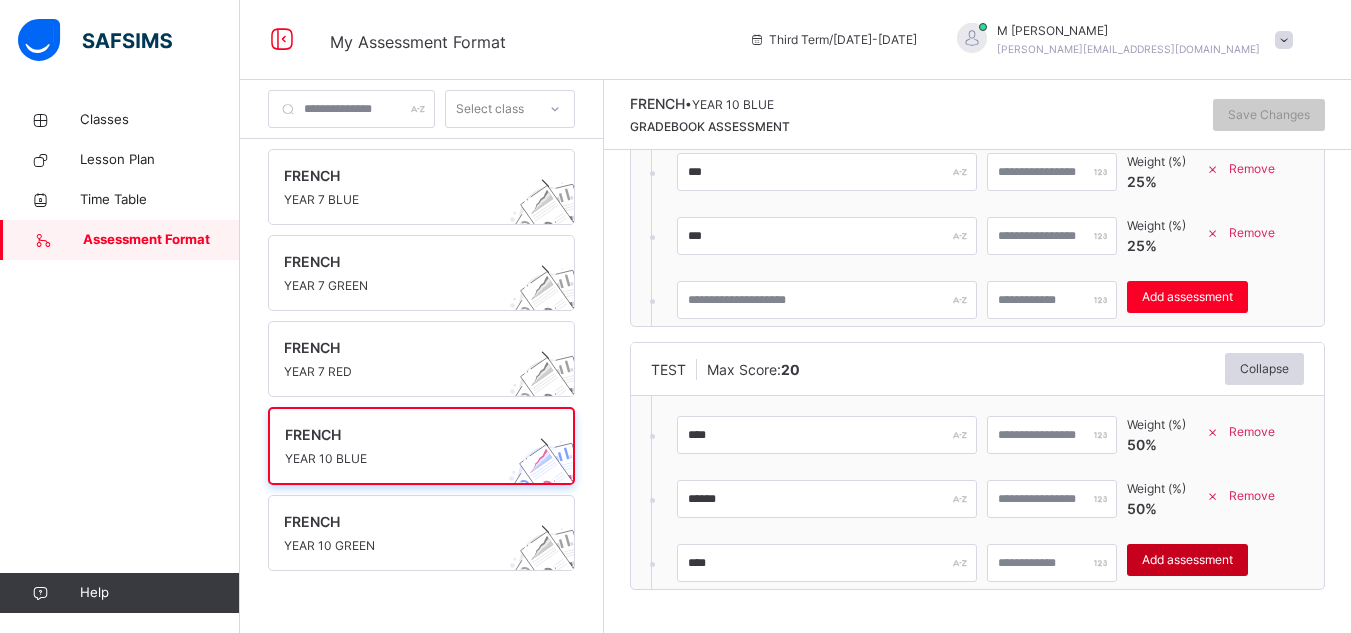 click on "Add assessment" at bounding box center (1187, 560) 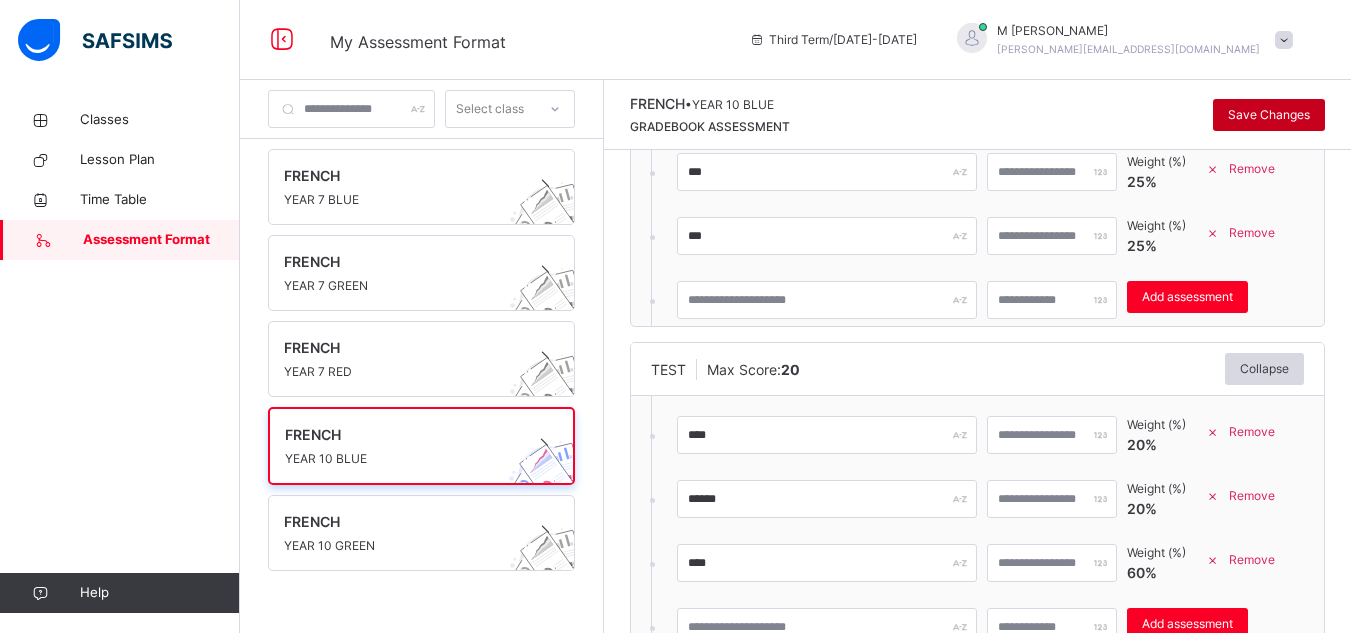 click on "Save Changes" at bounding box center [1269, 115] 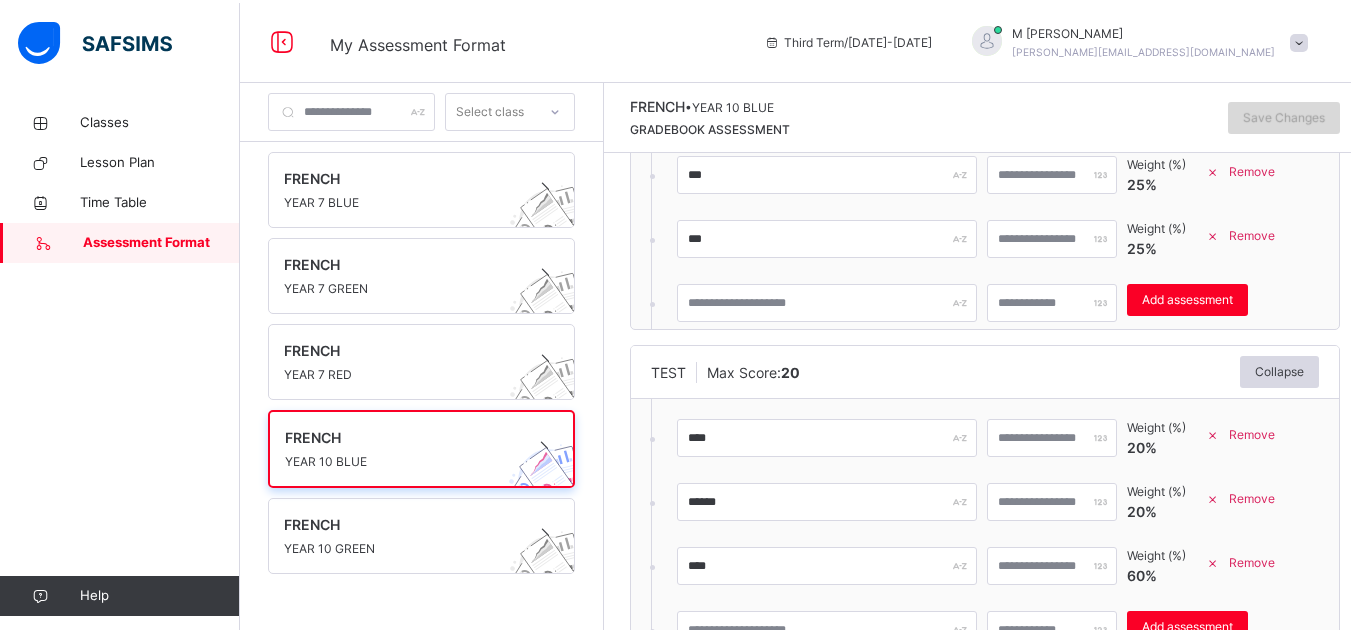 scroll, scrollTop: 0, scrollLeft: 0, axis: both 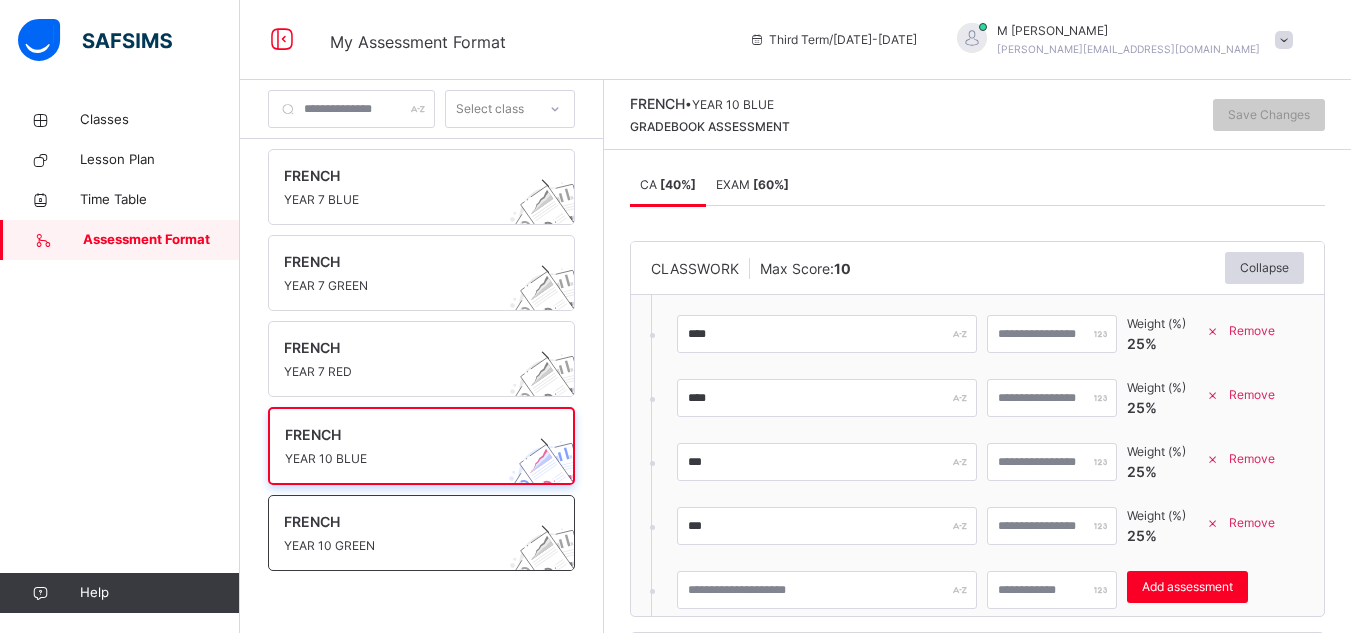 click on "FRENCH" at bounding box center [402, 521] 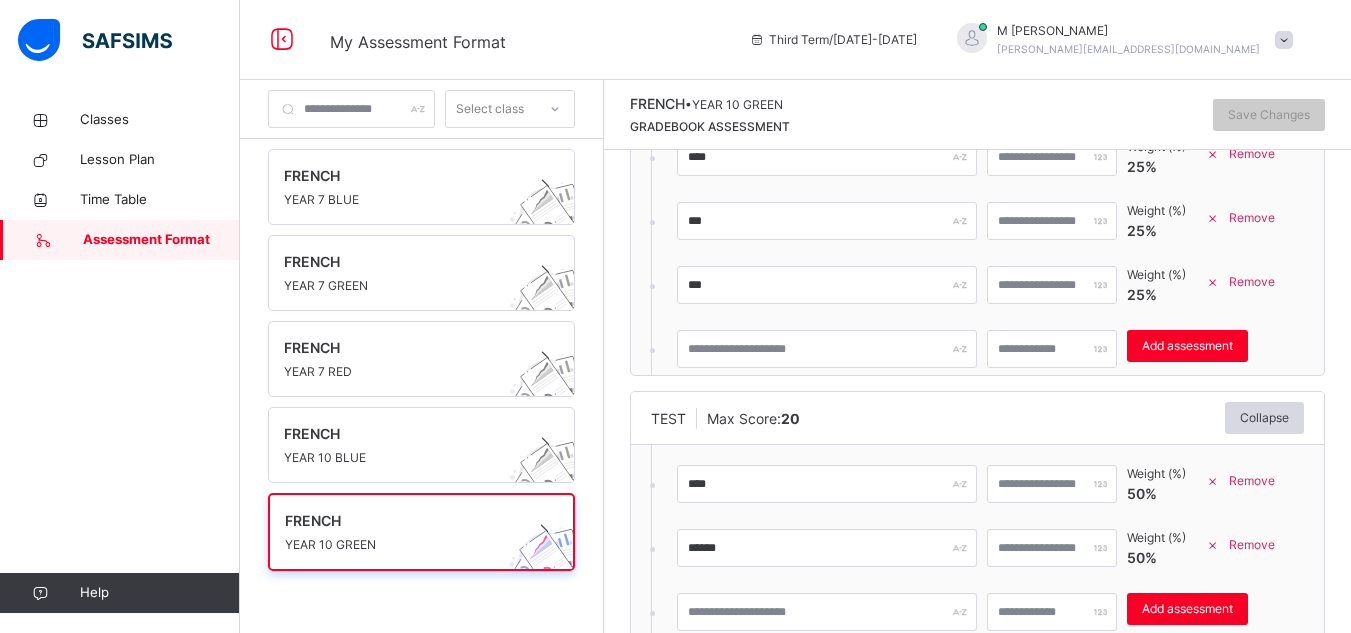 scroll, scrollTop: 681, scrollLeft: 0, axis: vertical 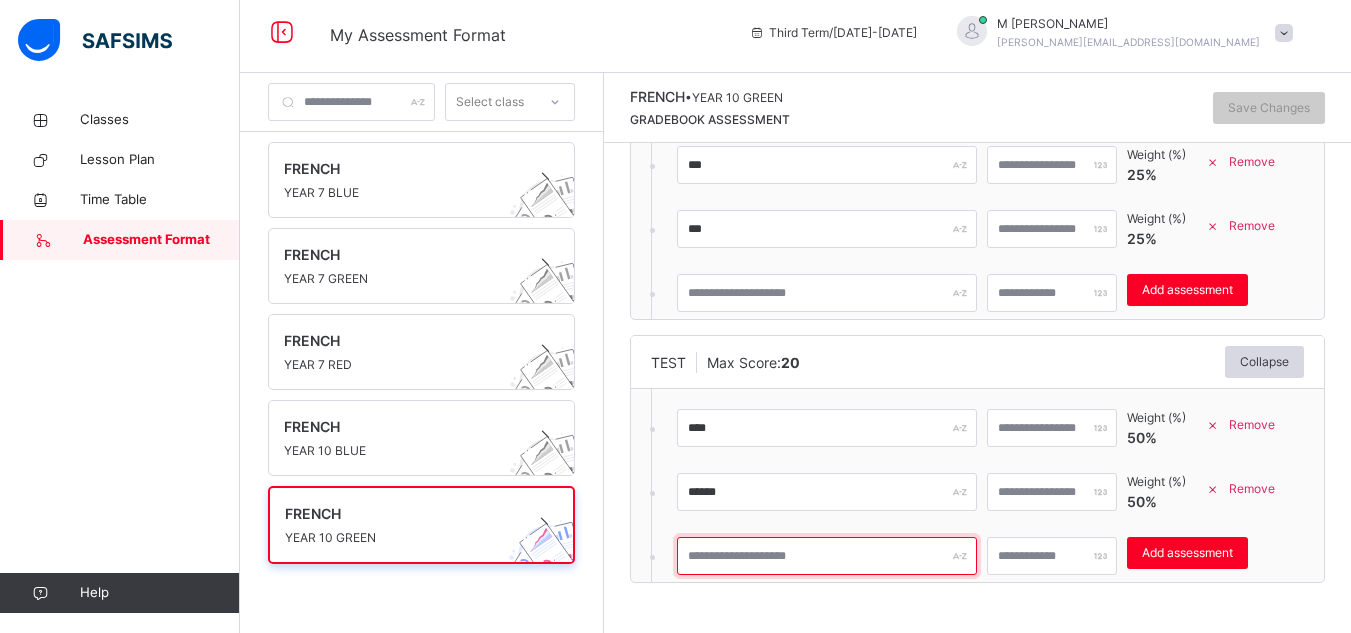 click at bounding box center [827, 556] 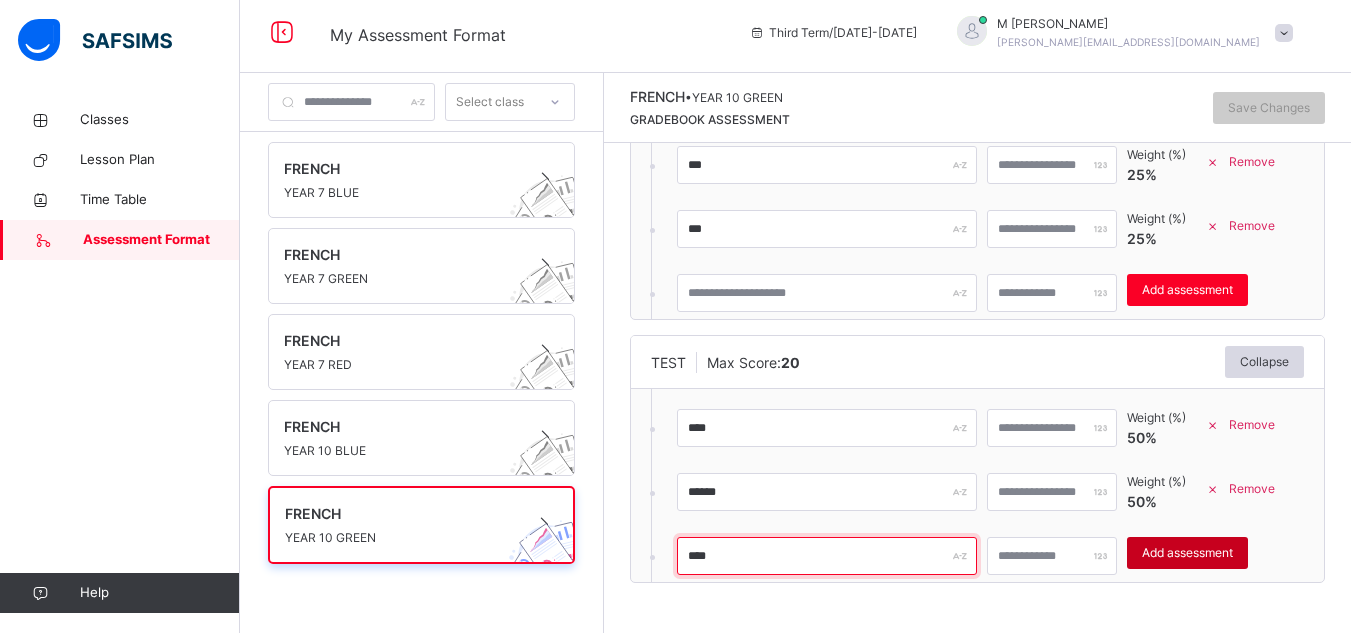 type on "****" 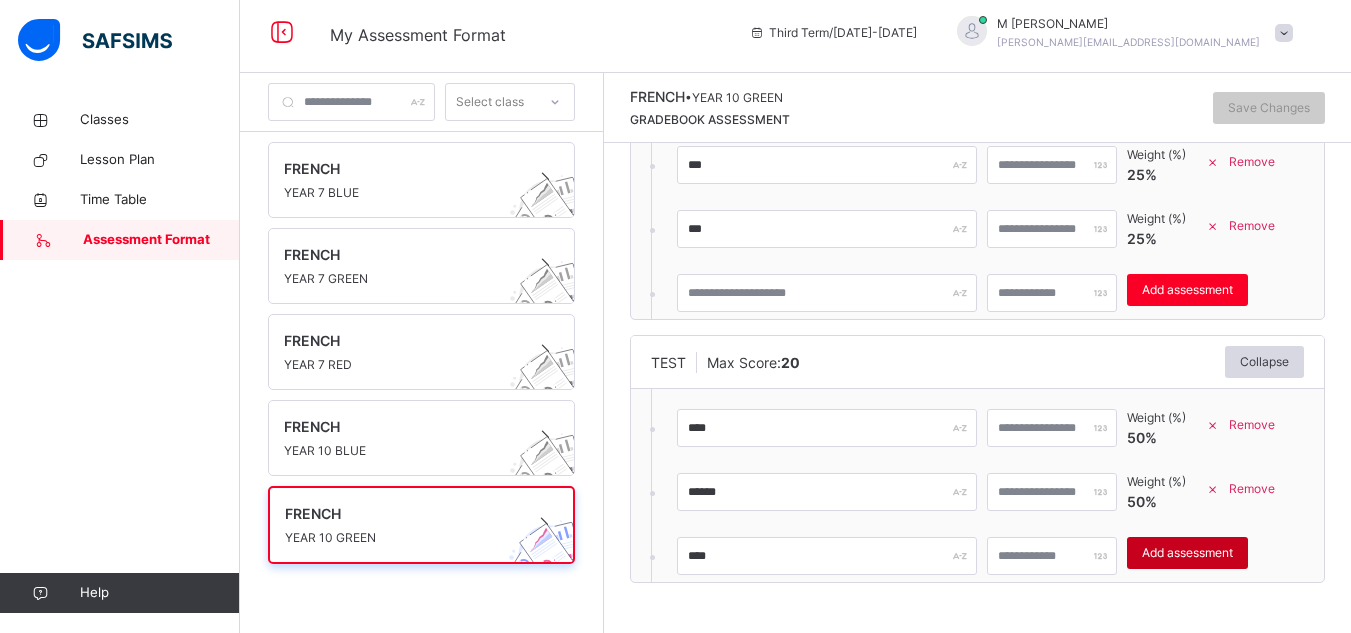 click on "Add assessment" at bounding box center (1187, 553) 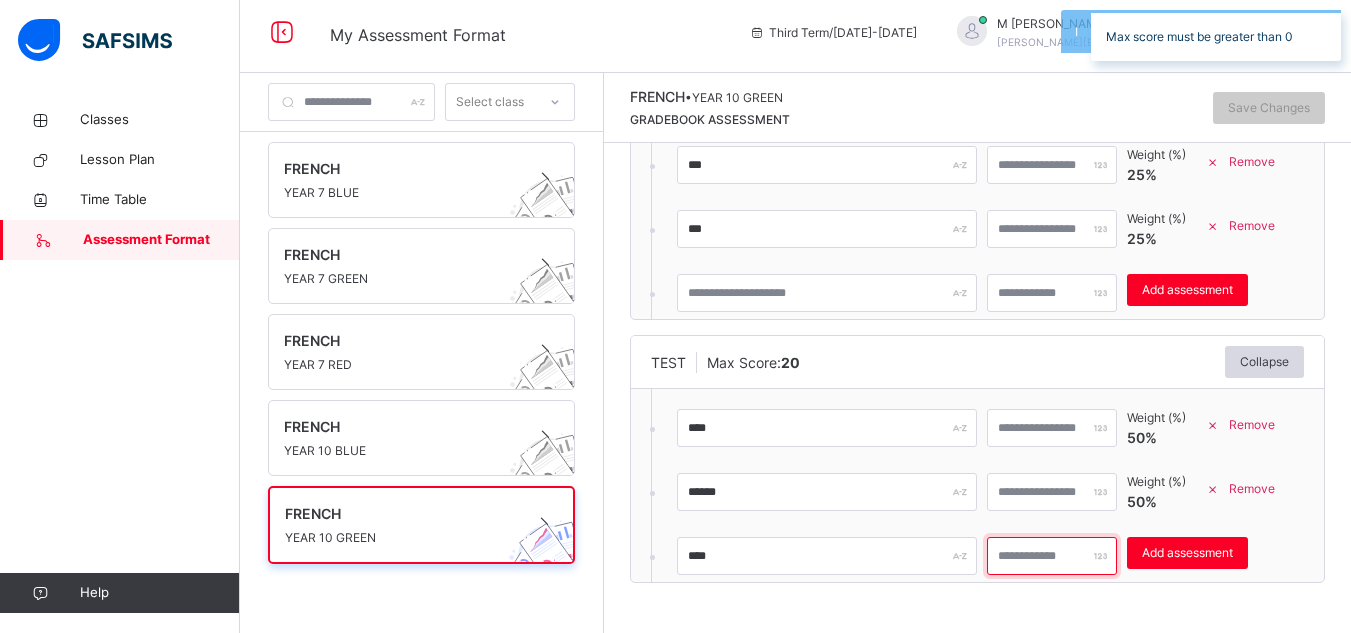 click at bounding box center [1052, 556] 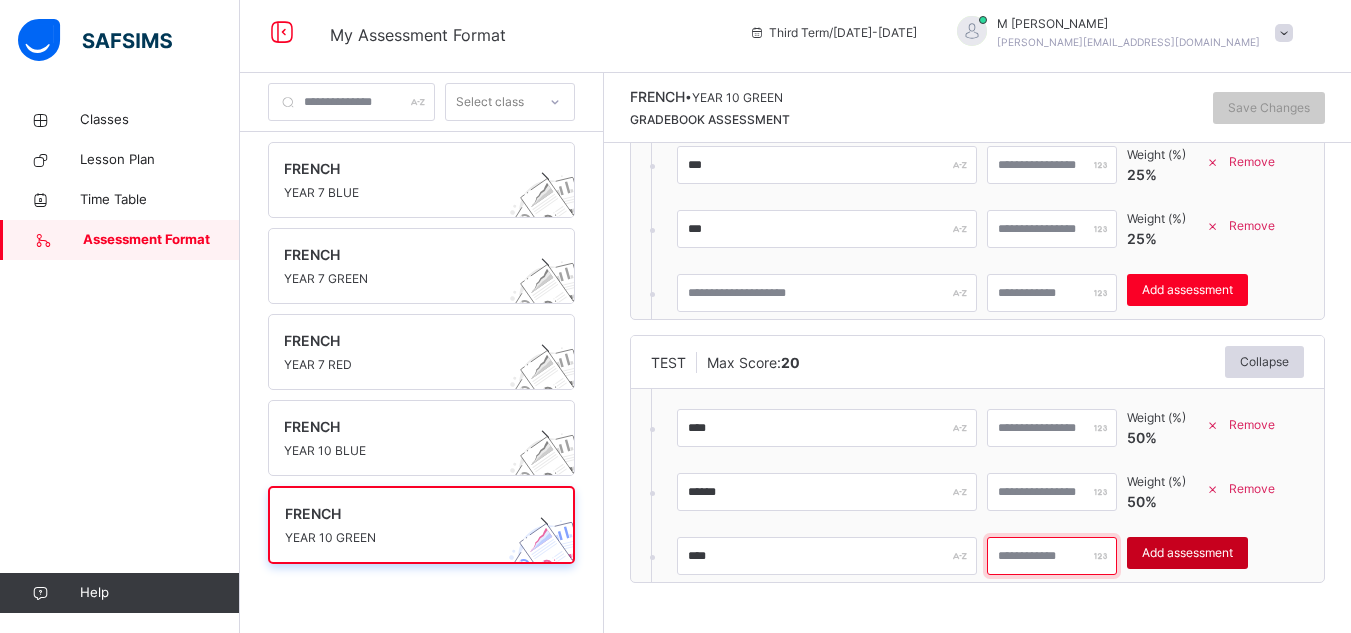 type on "**" 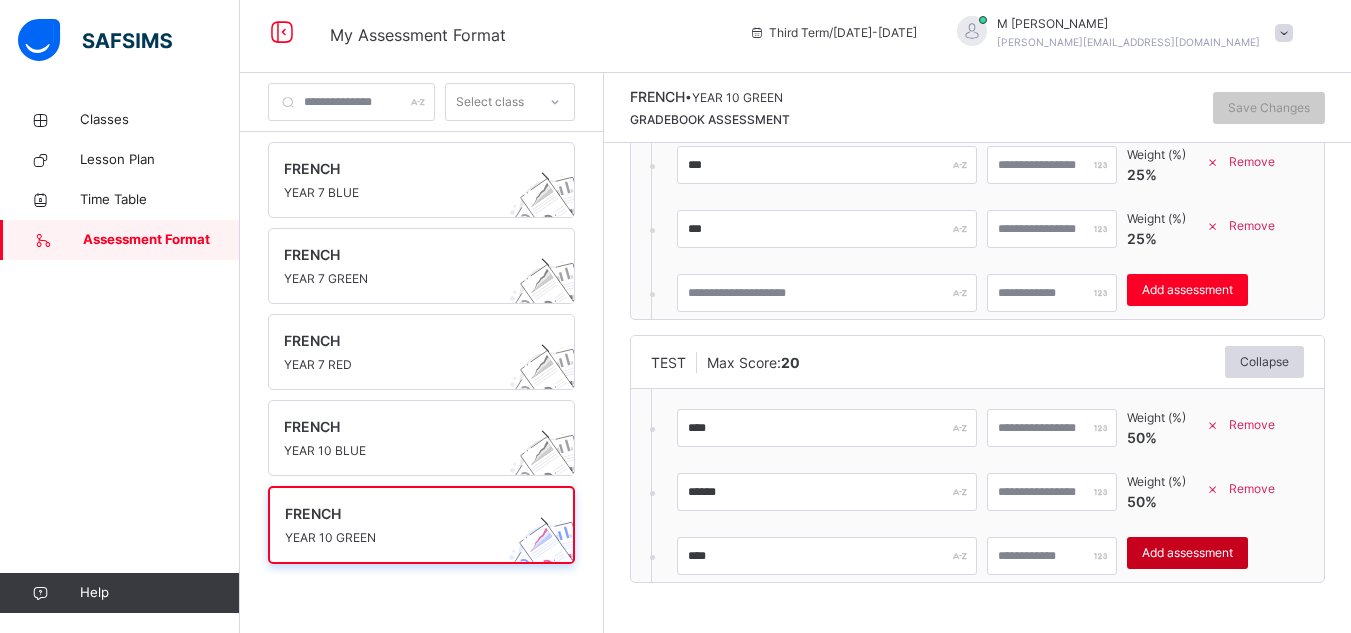 click on "Add assessment" at bounding box center [1187, 553] 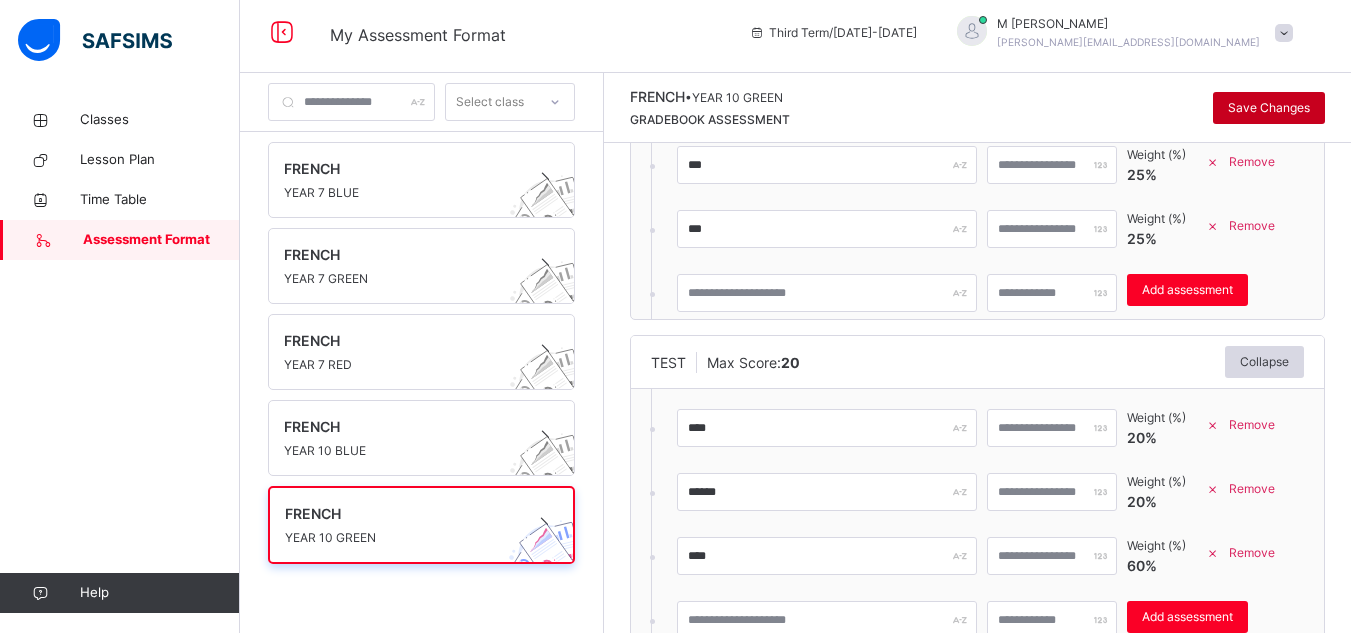 click on "Save Changes" at bounding box center [1269, 108] 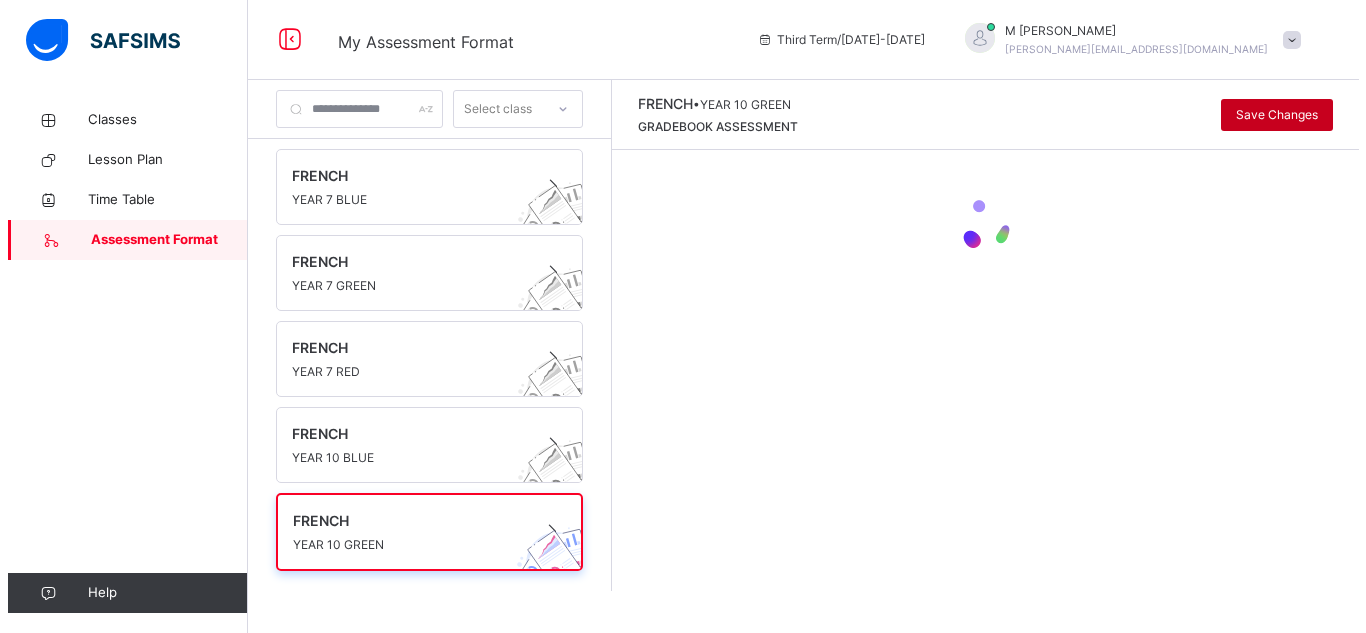 scroll, scrollTop: 0, scrollLeft: 0, axis: both 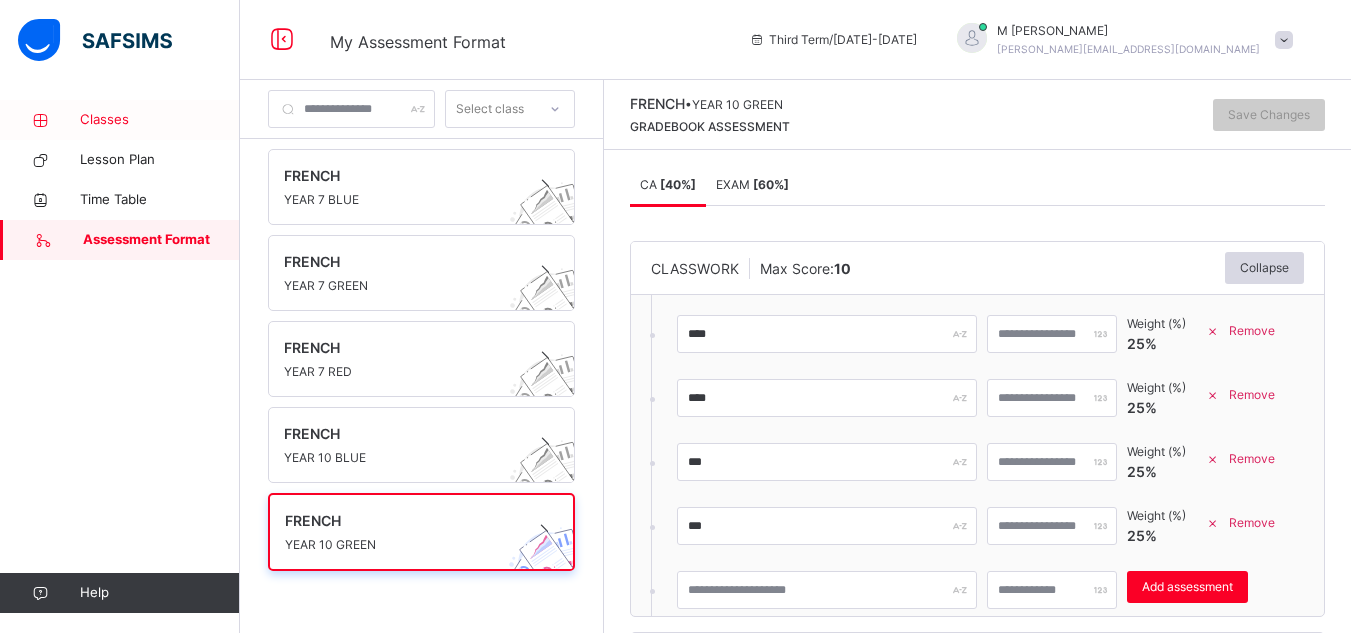 click on "Classes" at bounding box center (160, 120) 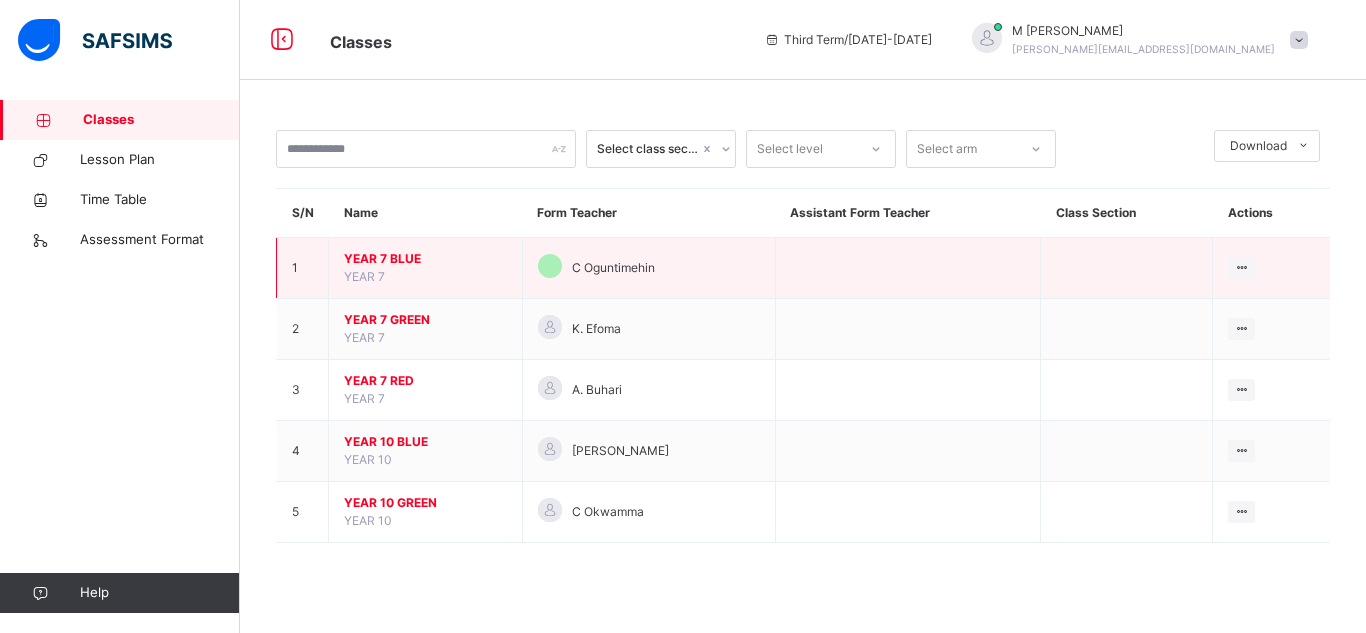 click on "YEAR 7   BLUE" at bounding box center [425, 259] 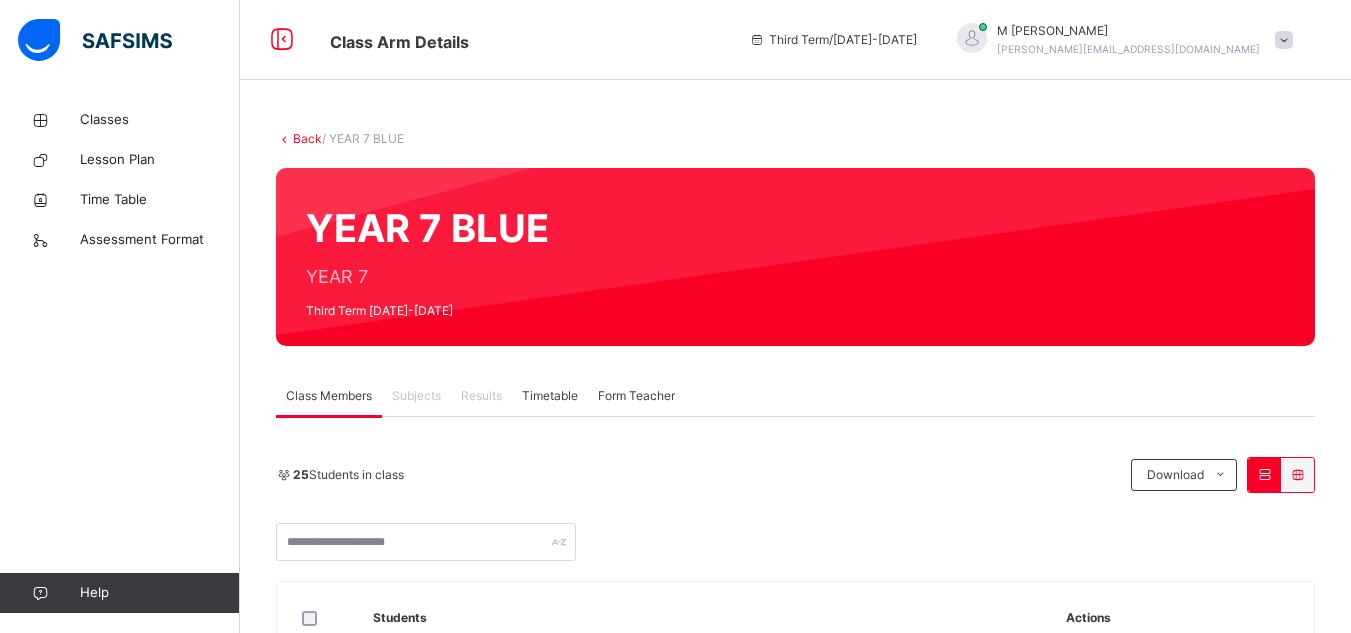 click on "Subjects" at bounding box center (416, 396) 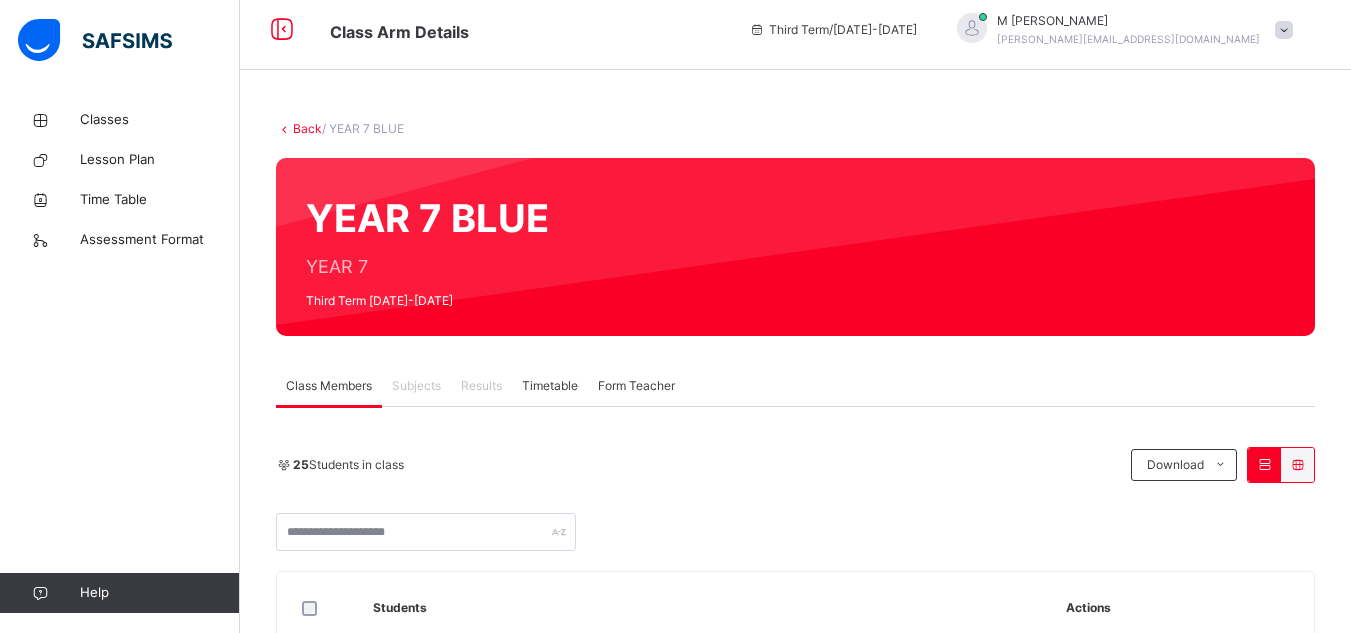 scroll, scrollTop: 0, scrollLeft: 0, axis: both 